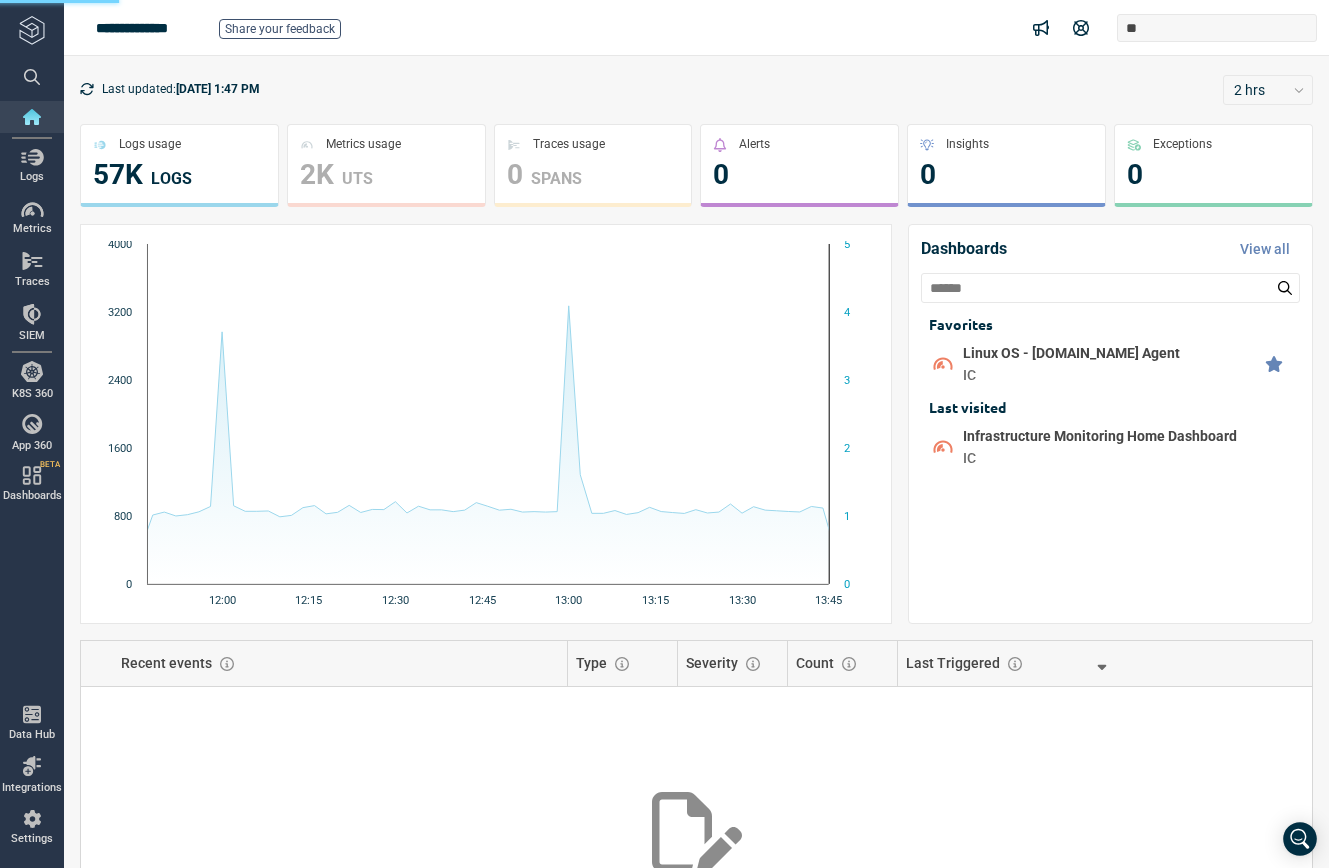 scroll, scrollTop: 0, scrollLeft: 0, axis: both 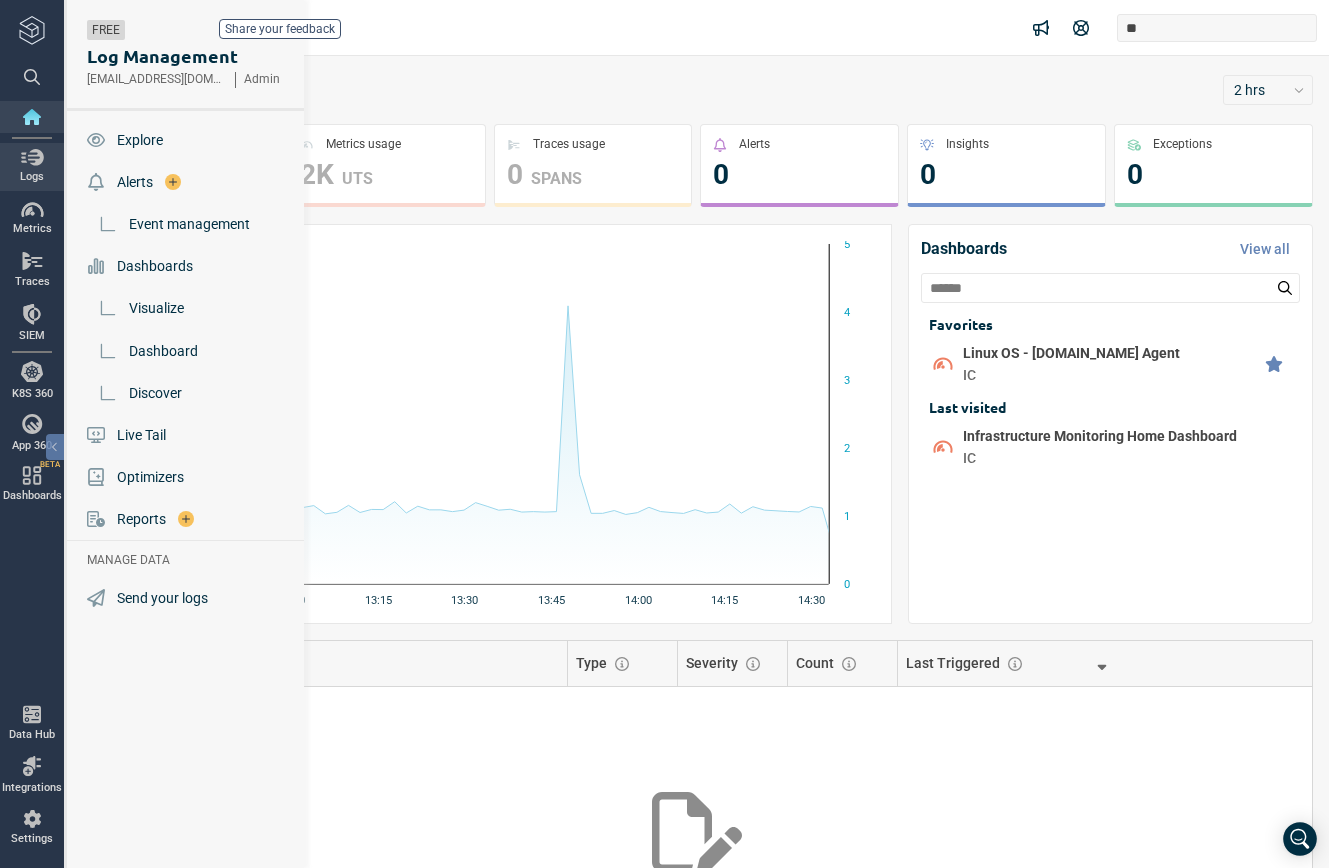 click on "Logs" at bounding box center (32, 166) 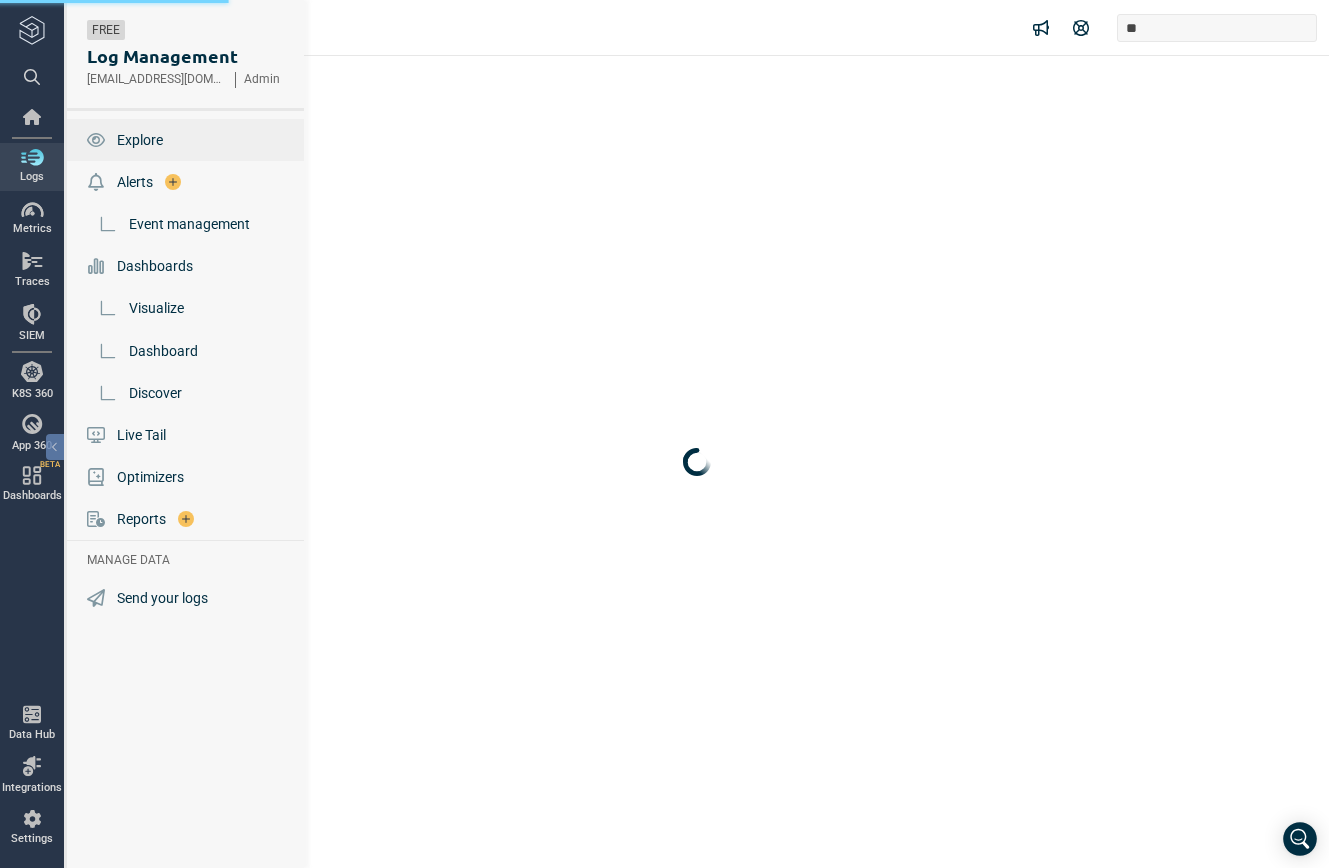 click on "Explore" at bounding box center (140, 140) 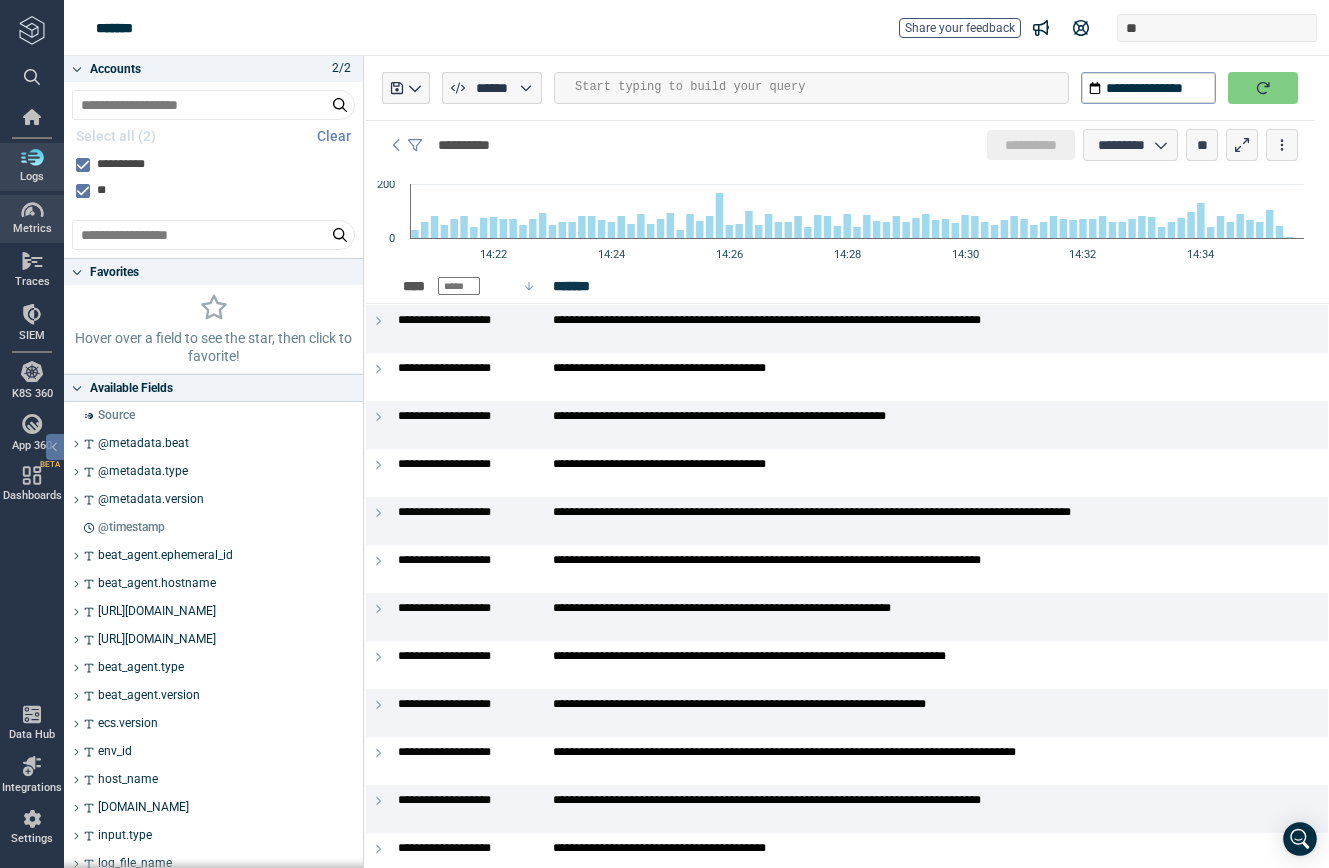 click at bounding box center (32, 210) 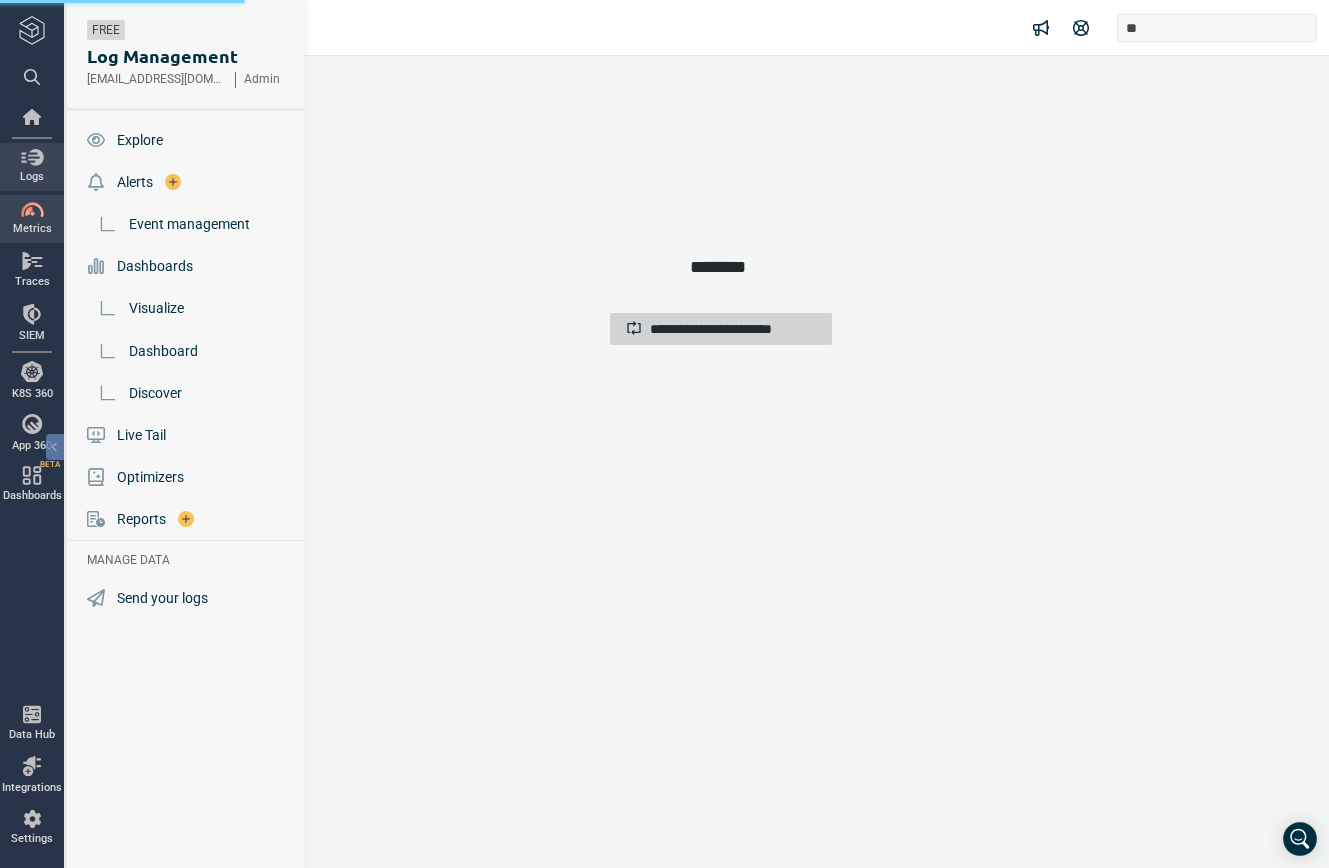 scroll, scrollTop: 0, scrollLeft: 0, axis: both 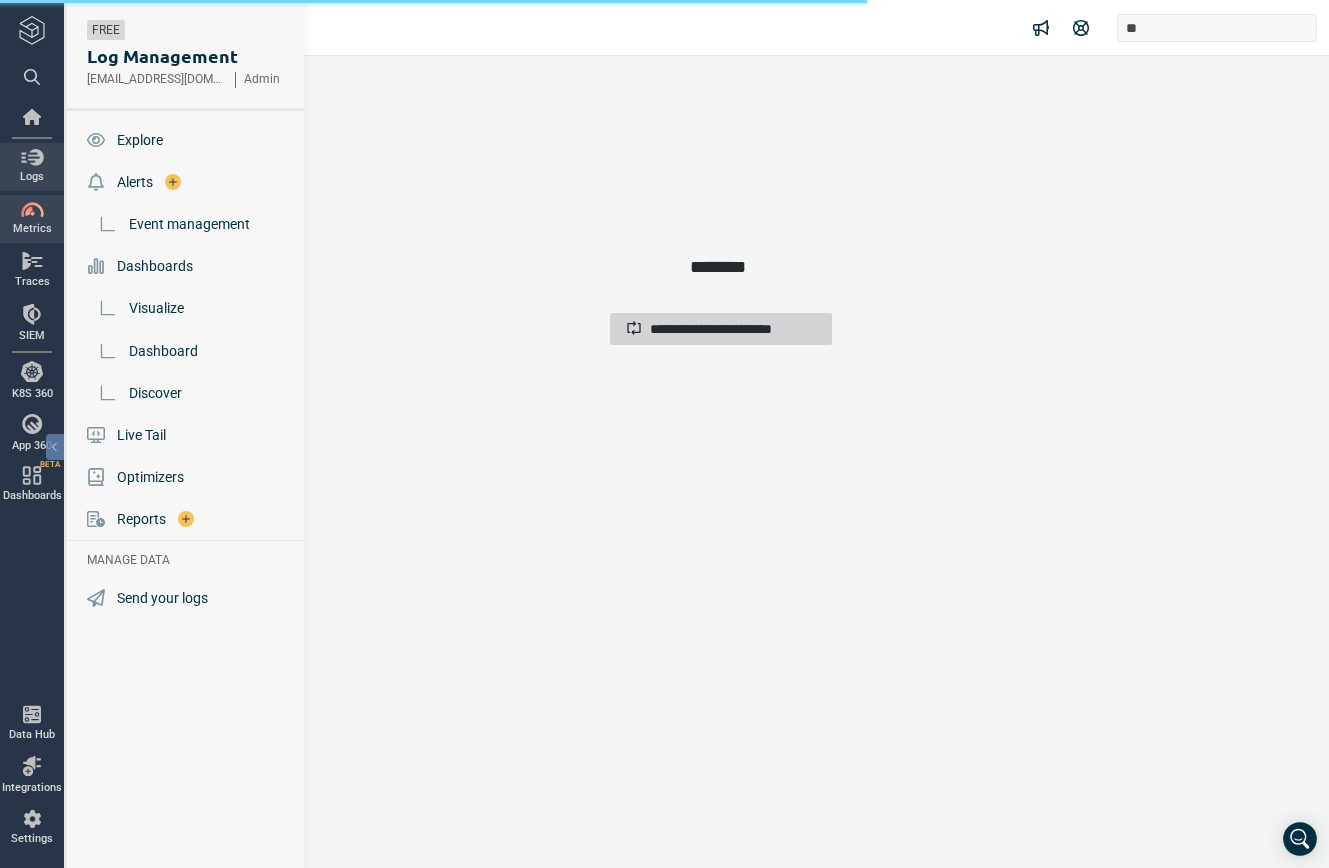 click at bounding box center (32, 157) 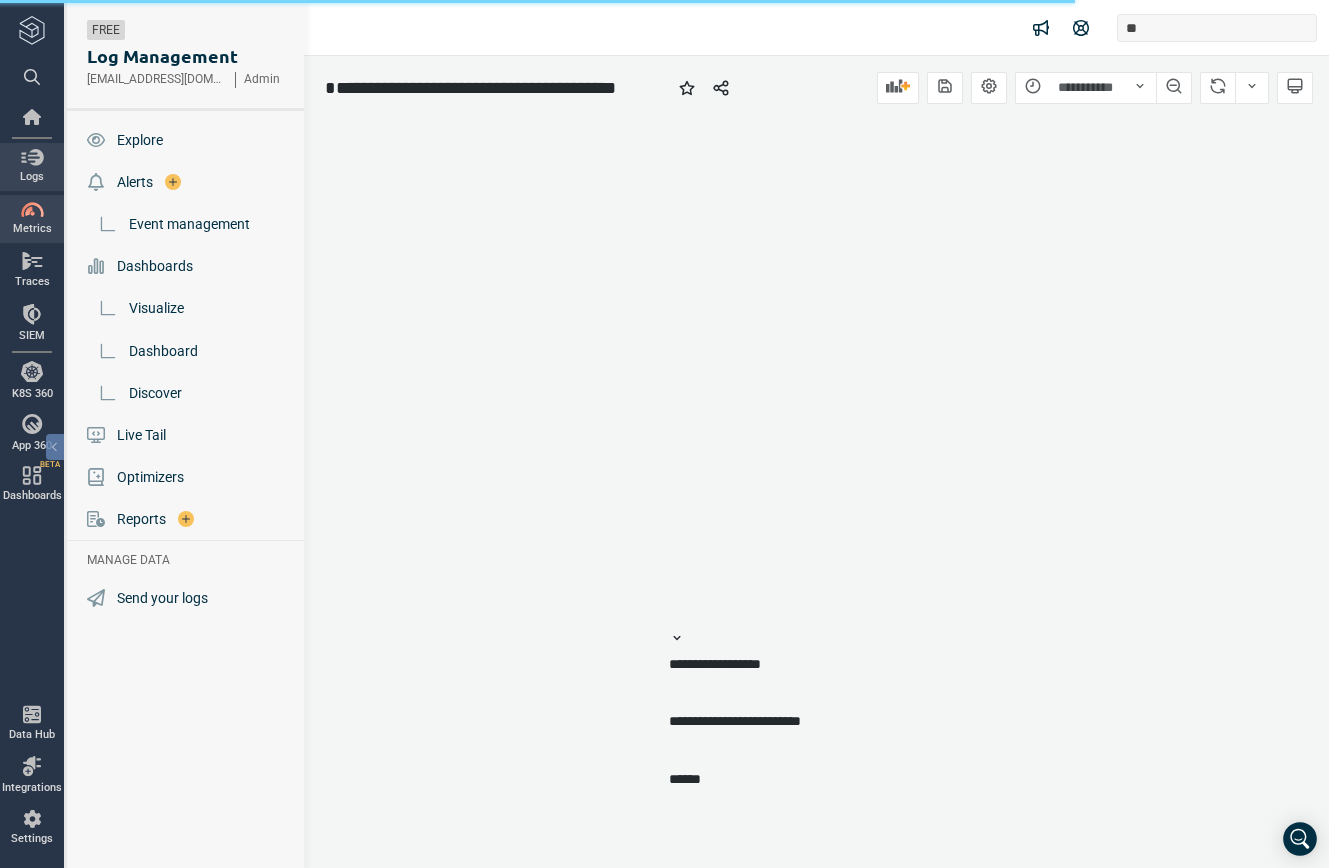 scroll, scrollTop: 0, scrollLeft: 0, axis: both 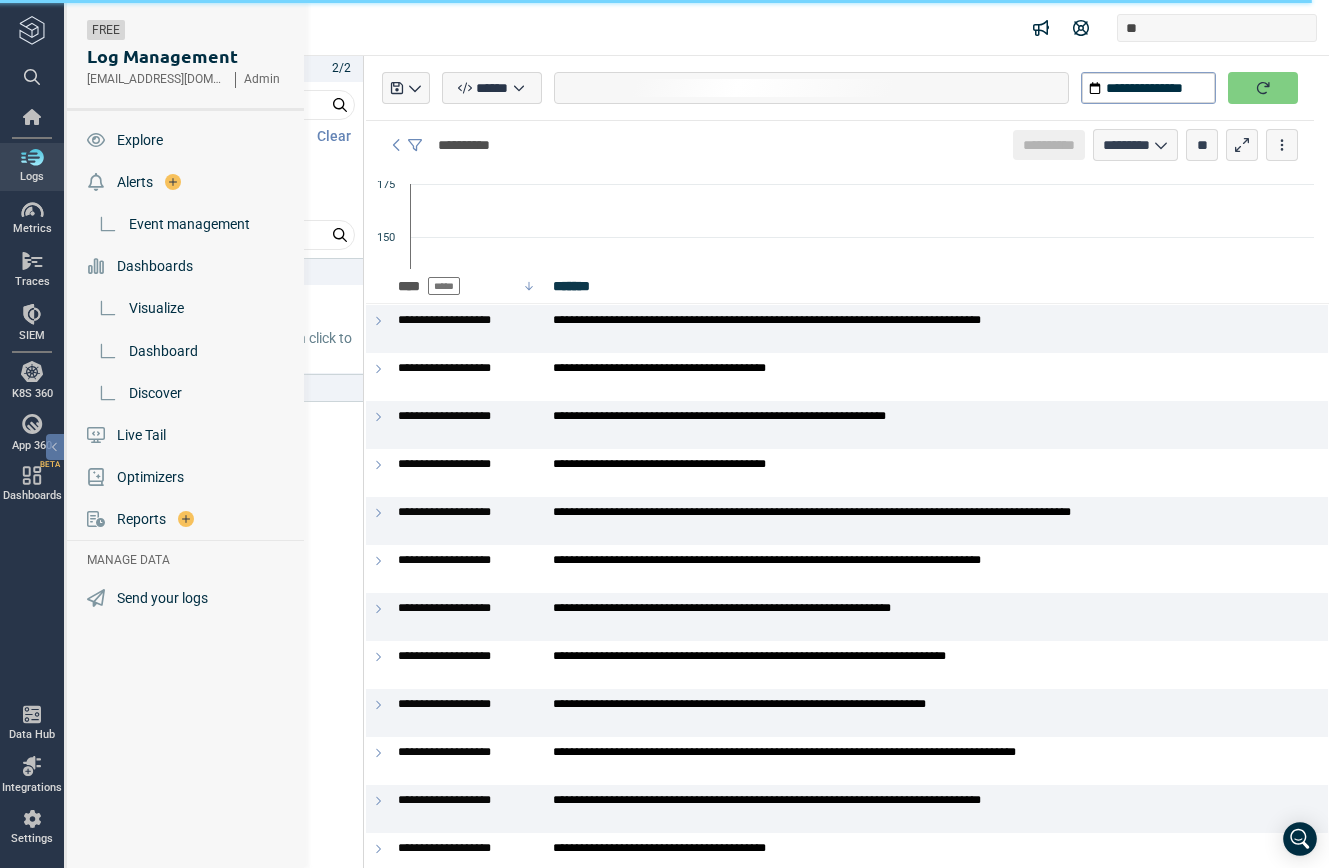 click on "Explore" at bounding box center (140, 140) 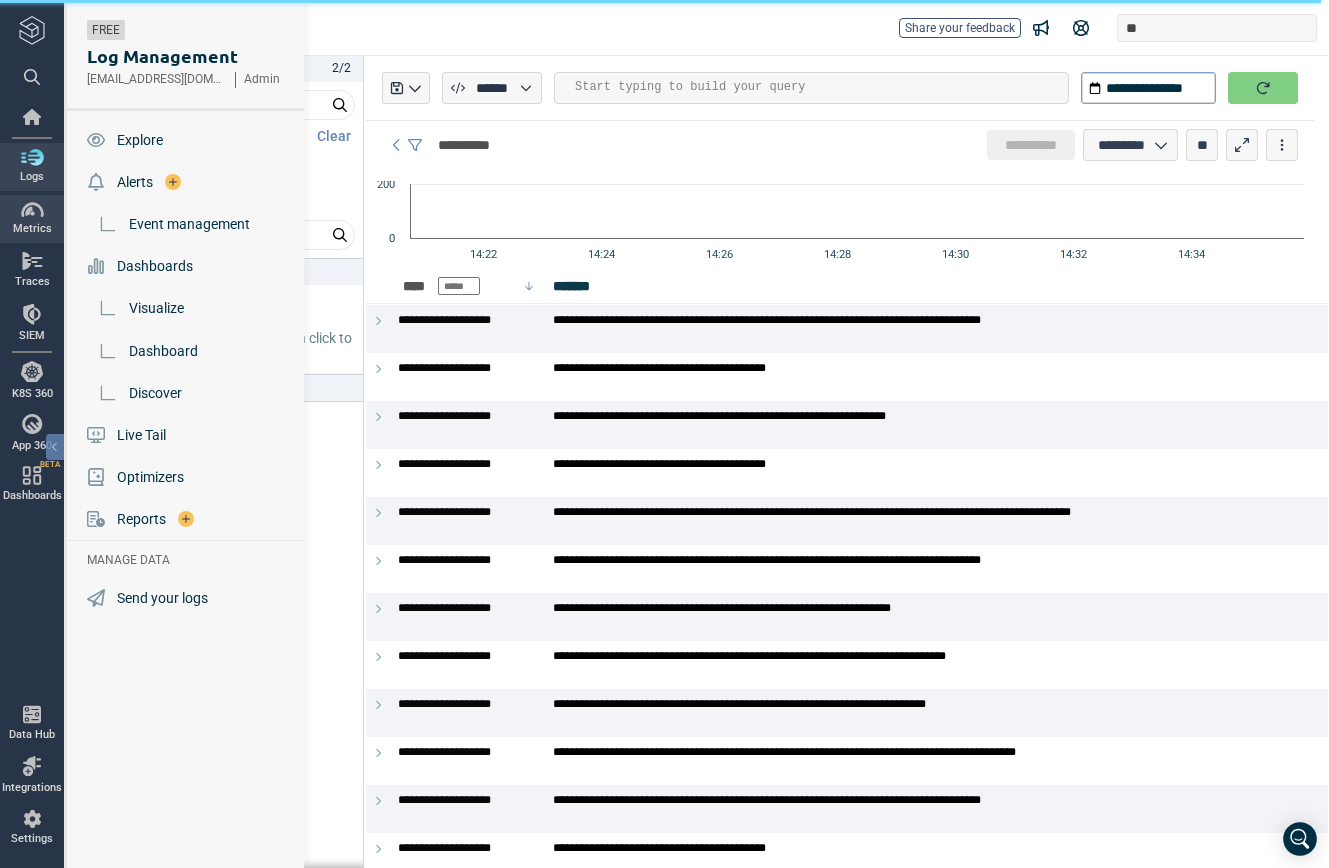 click at bounding box center [32, 210] 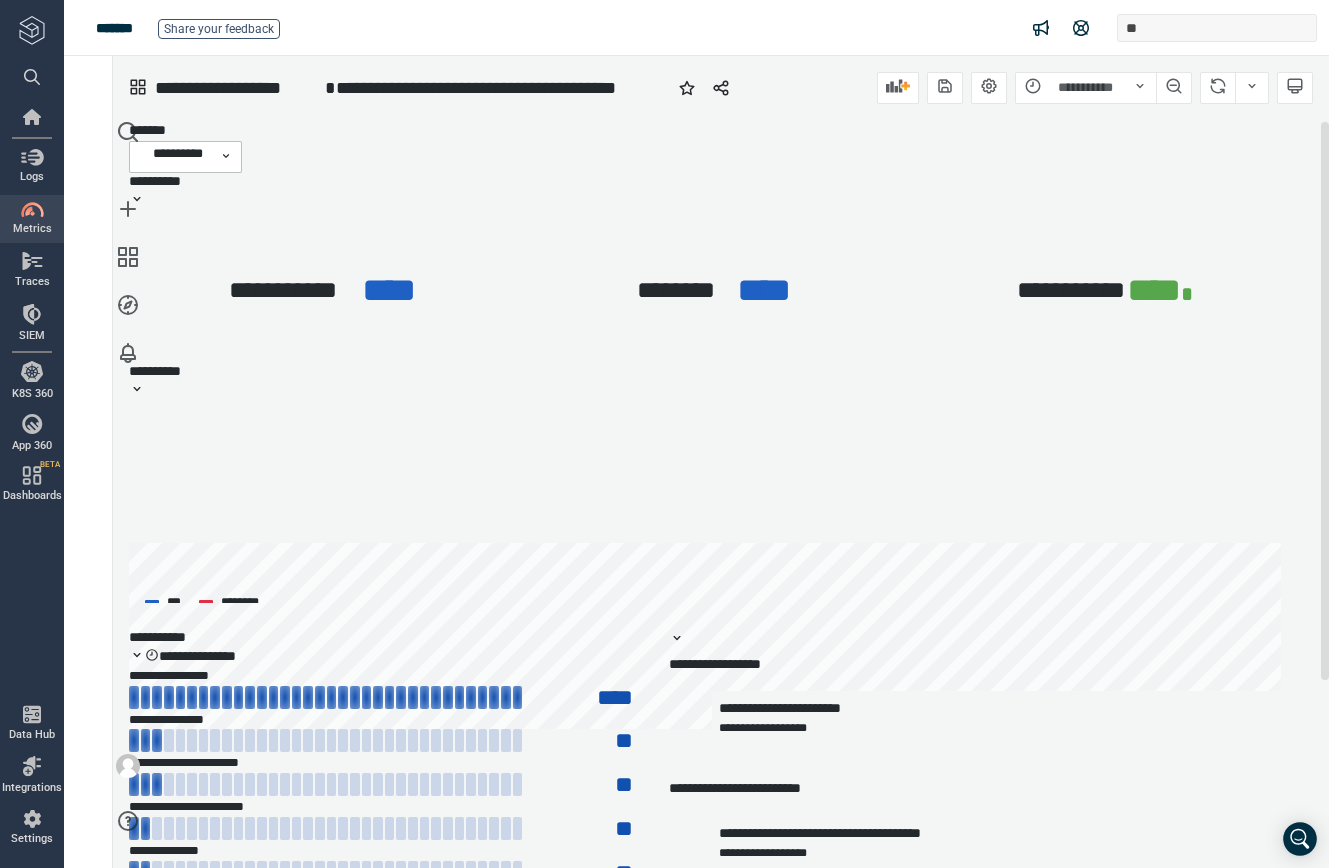 click 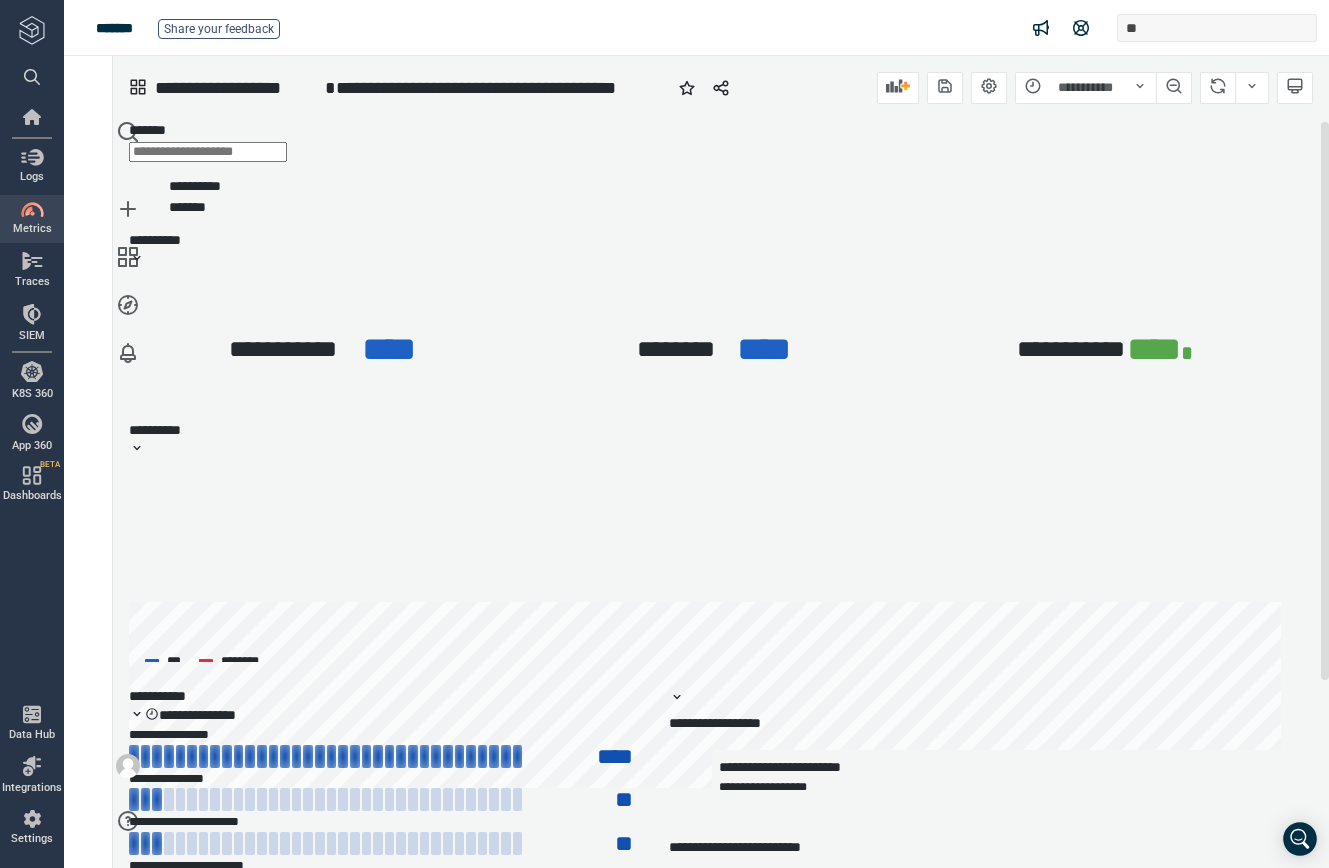 click on "**********" at bounding box center [195, 186] 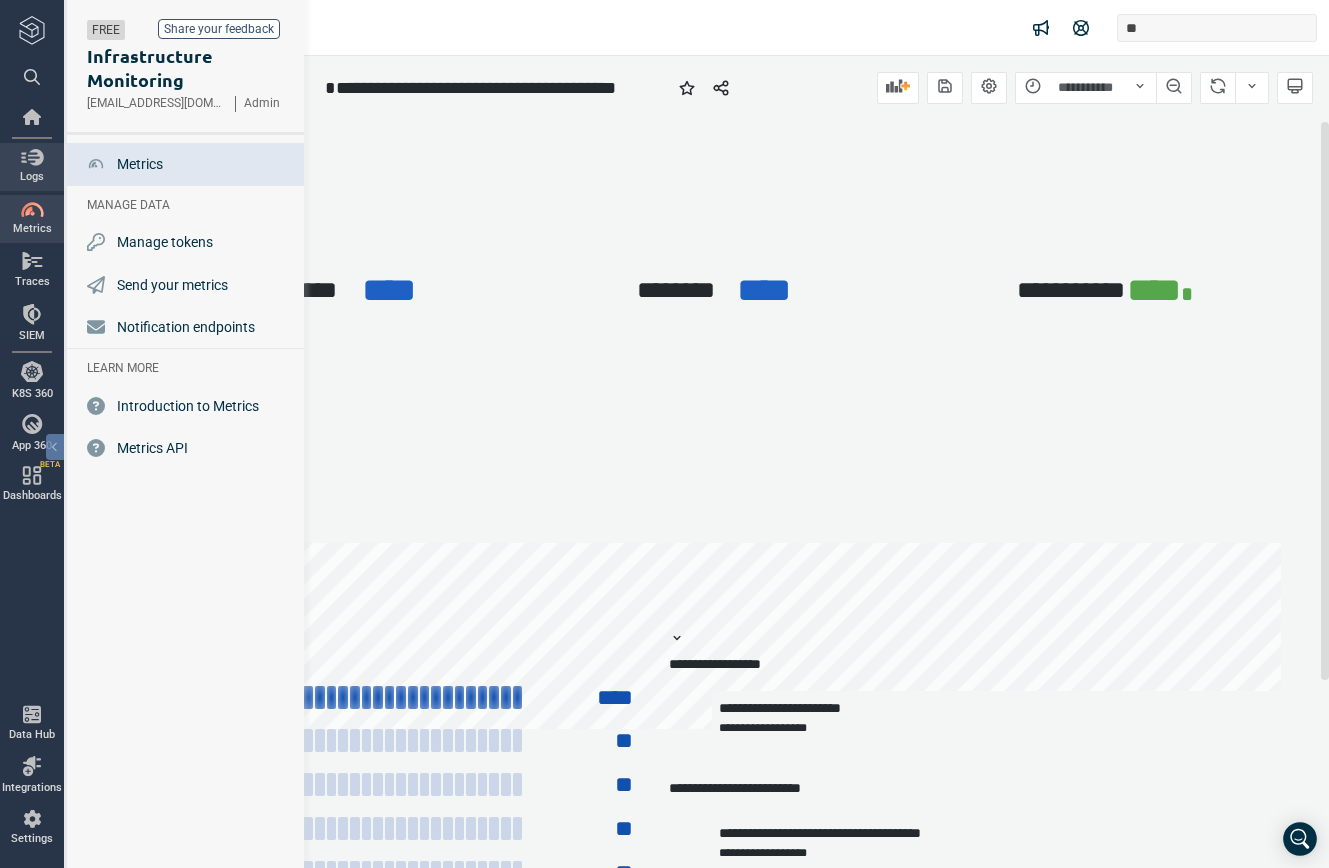click on "Logs" at bounding box center [32, 177] 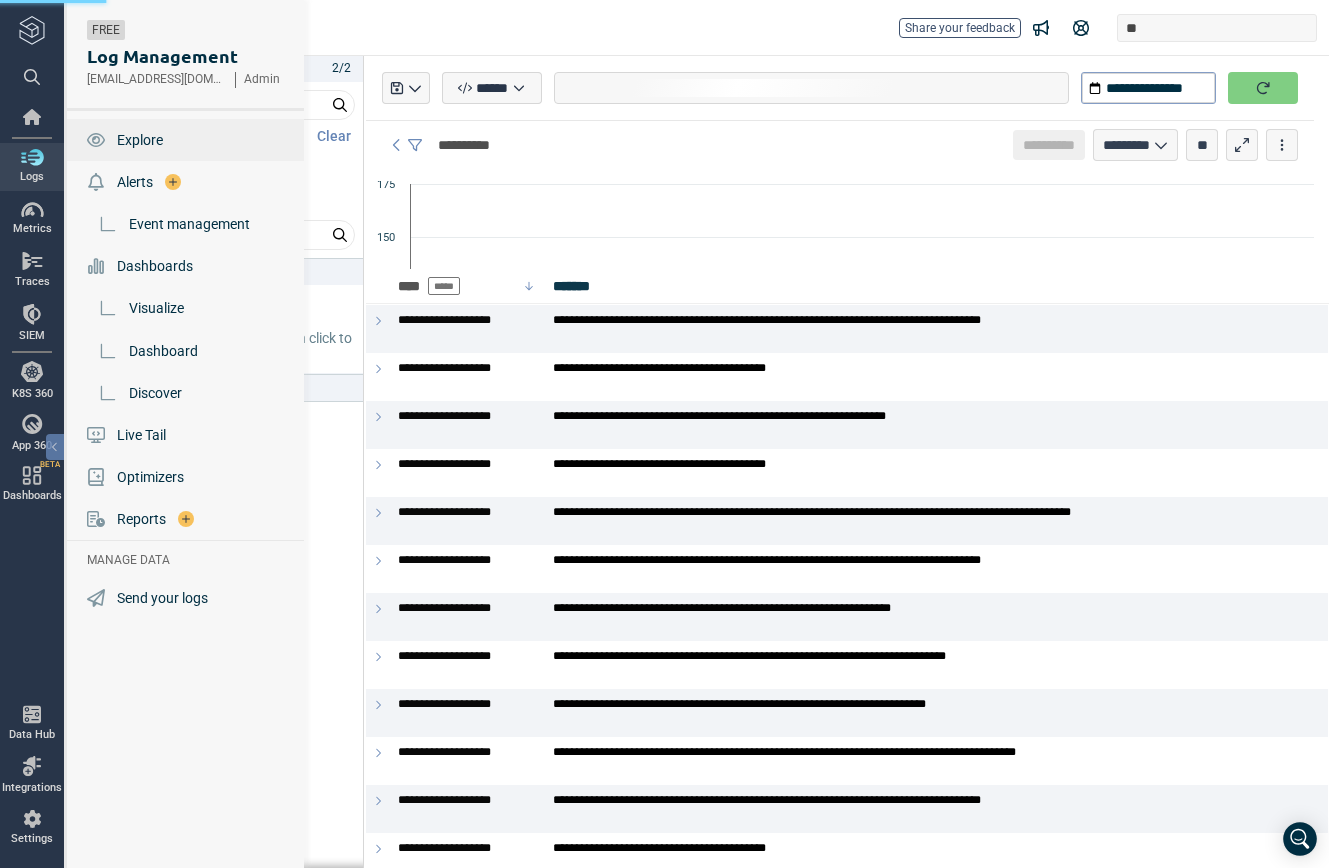 click on "Explore" at bounding box center (140, 140) 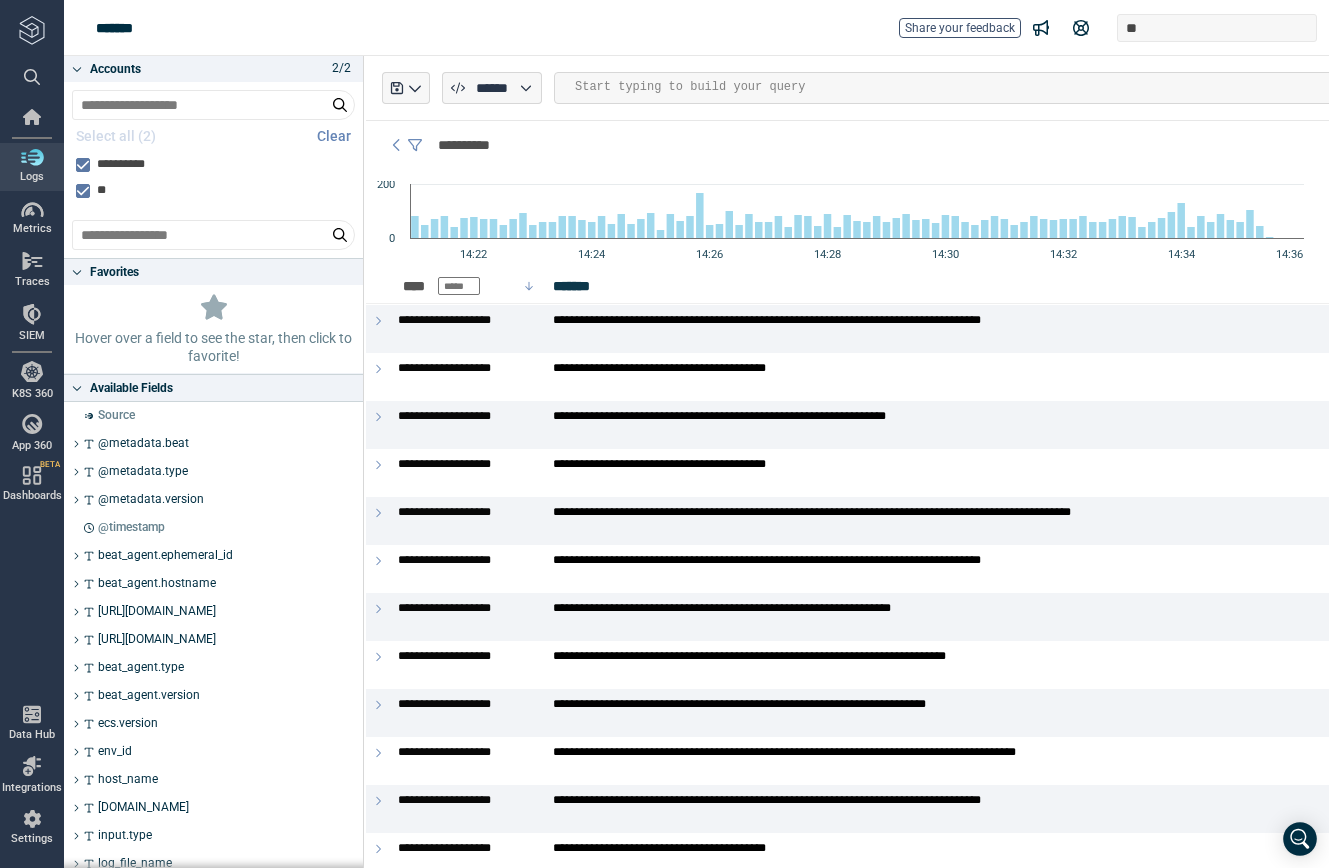 type on "*" 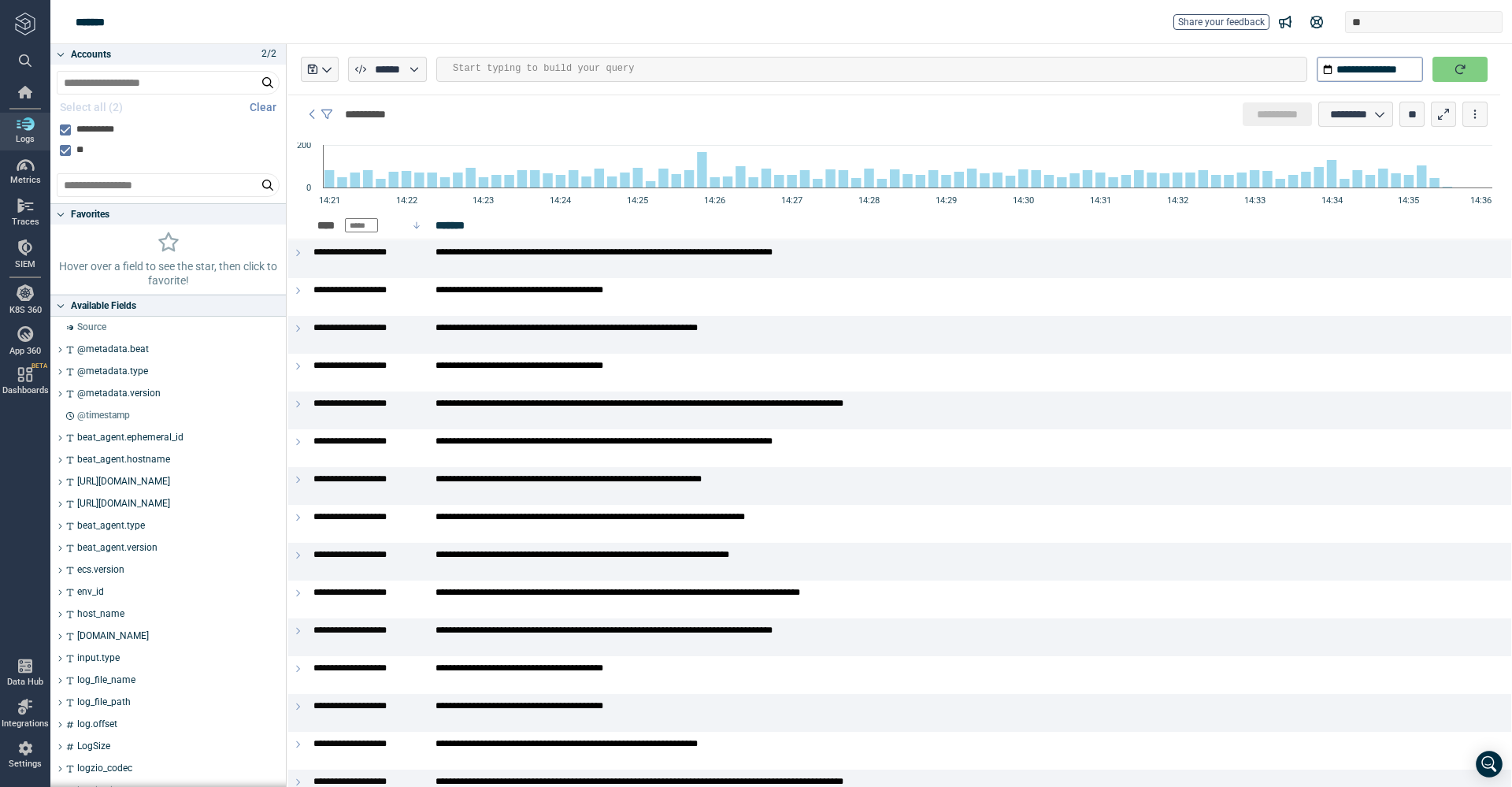 click at bounding box center [880, 69] 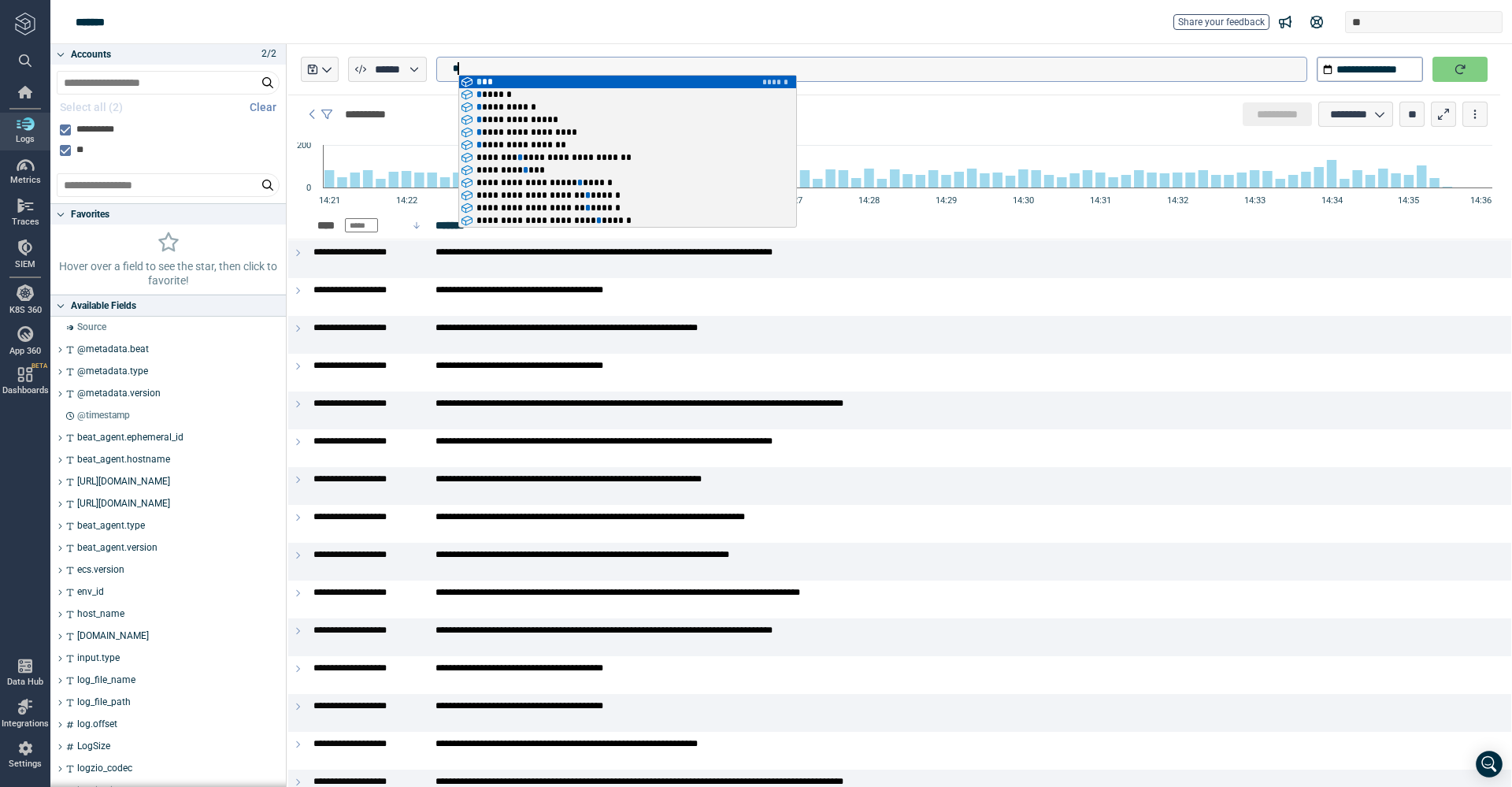 scroll, scrollTop: 1, scrollLeft: 0, axis: vertical 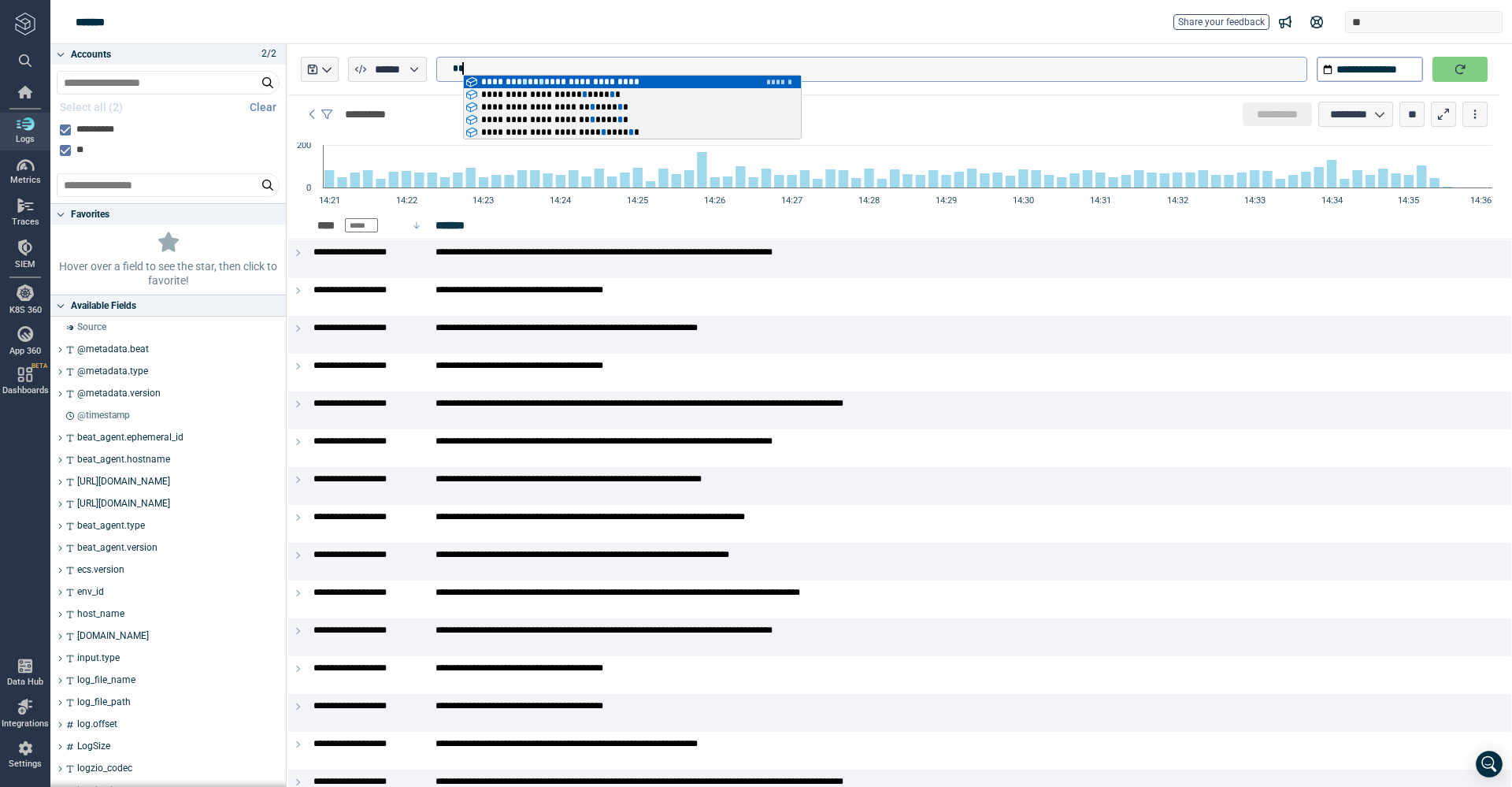 type on "***" 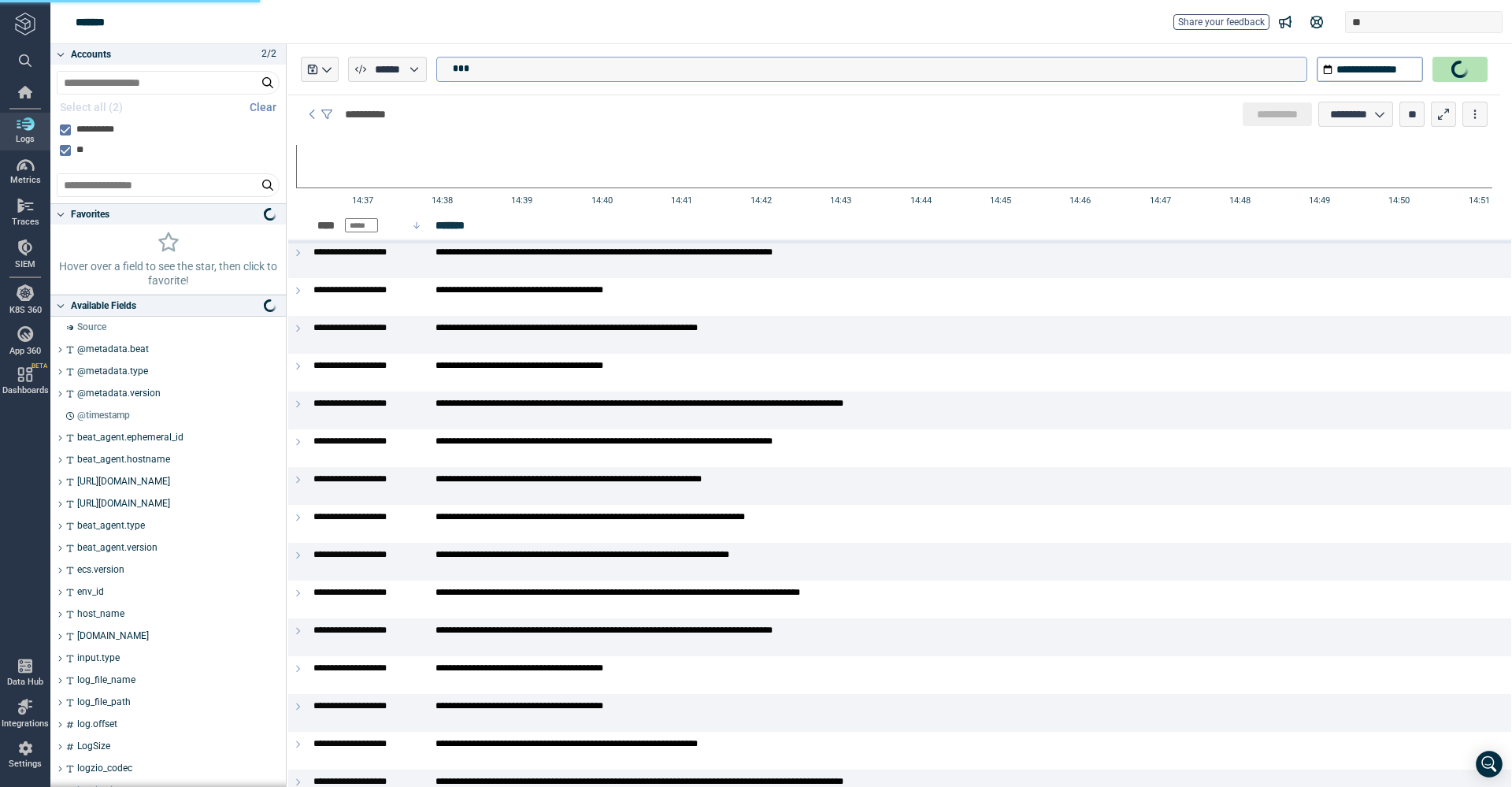 type on "*" 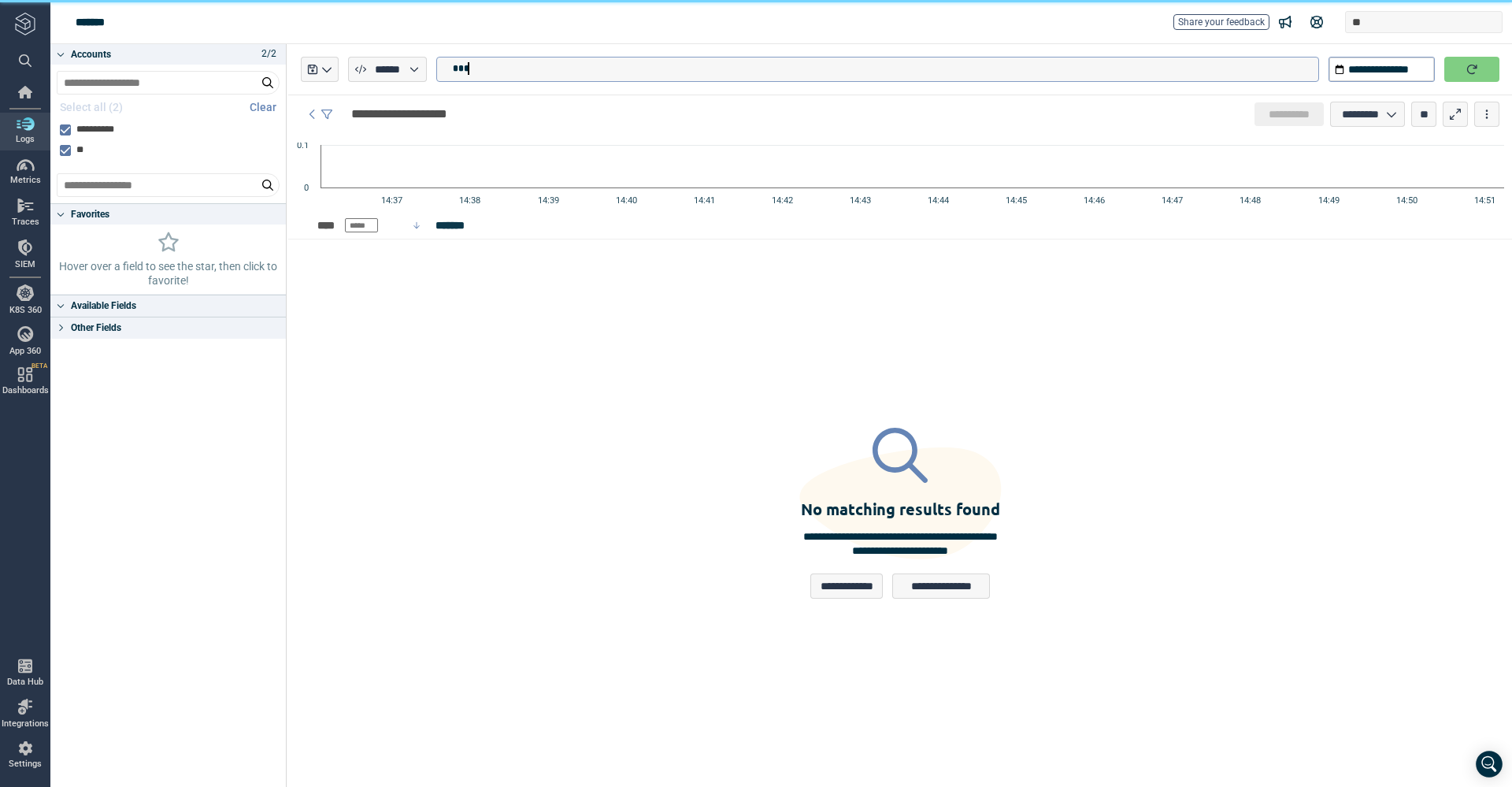 type on "***" 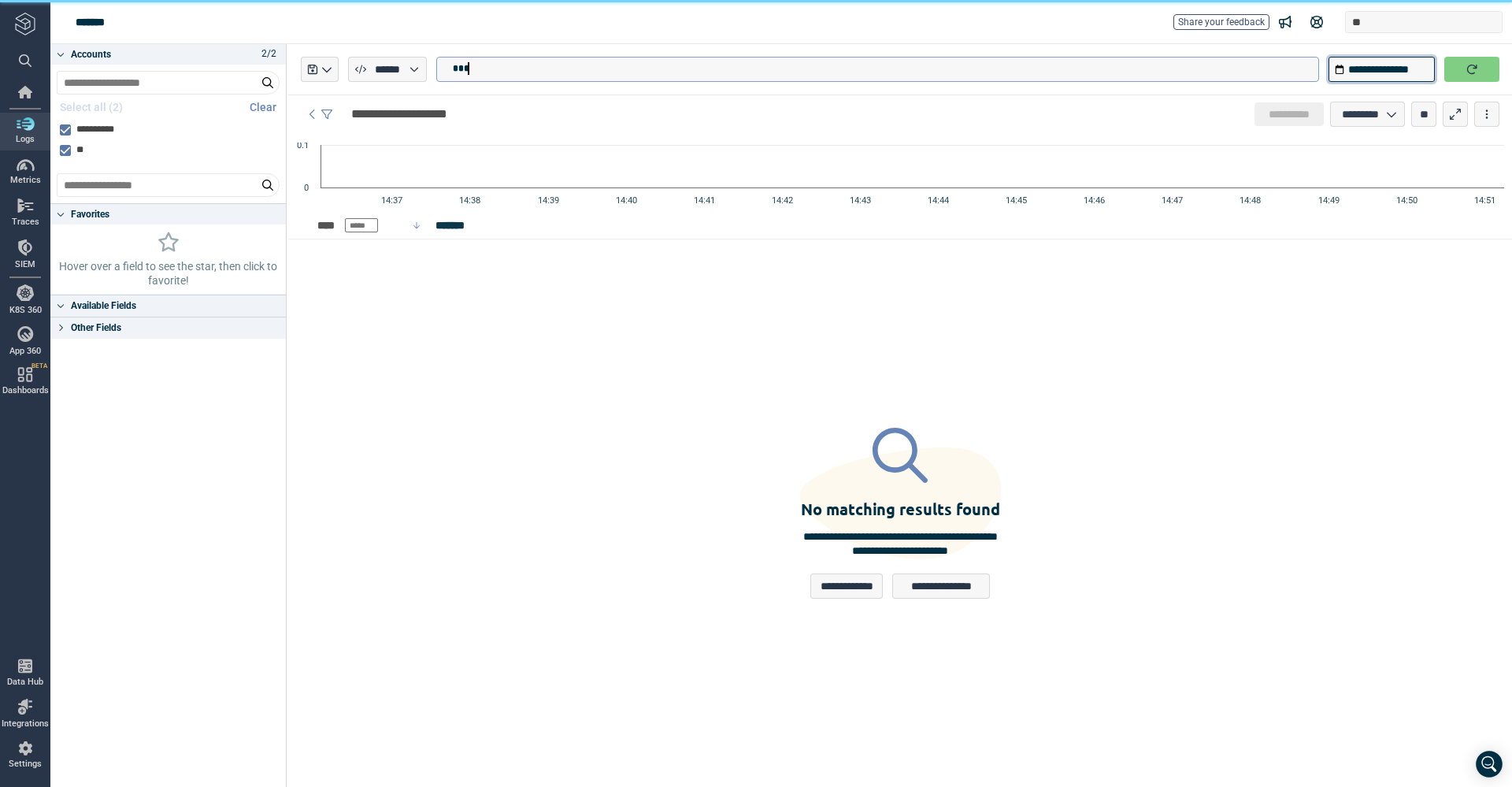 click on "**********" at bounding box center (1381, 69) 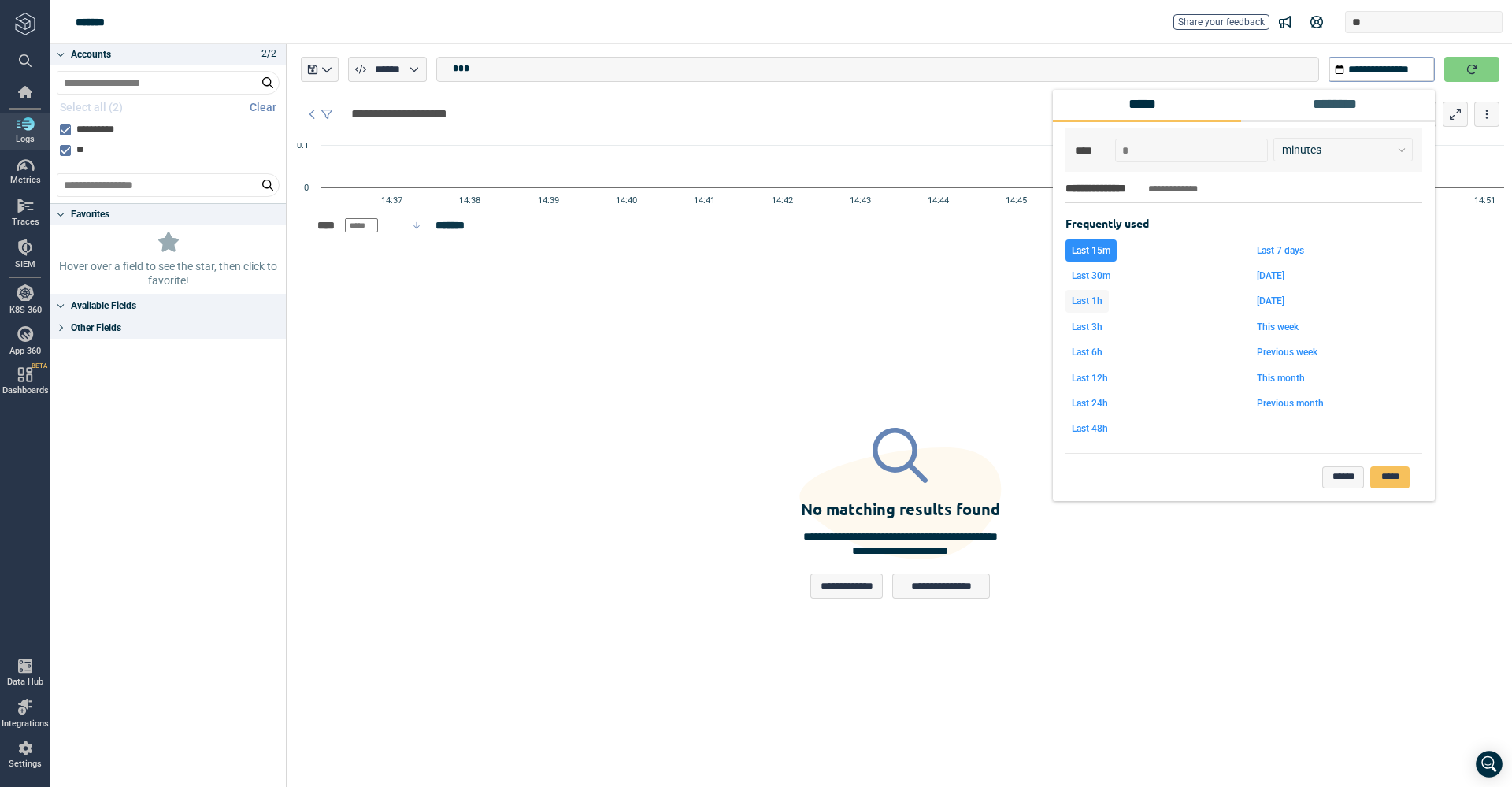 click on "Last 1h" at bounding box center [1087, 301] 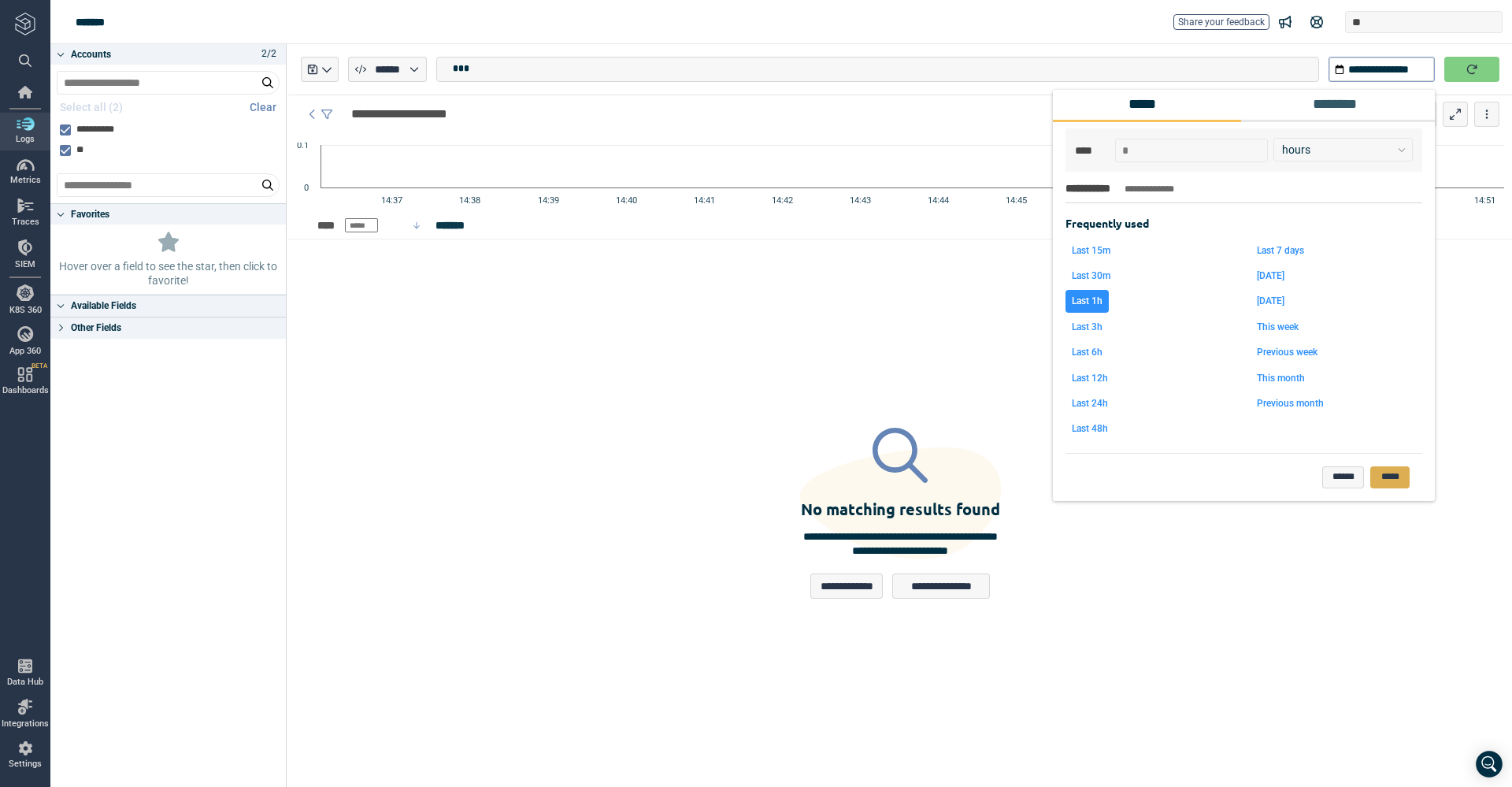 click on "*****" at bounding box center (1390, 477) 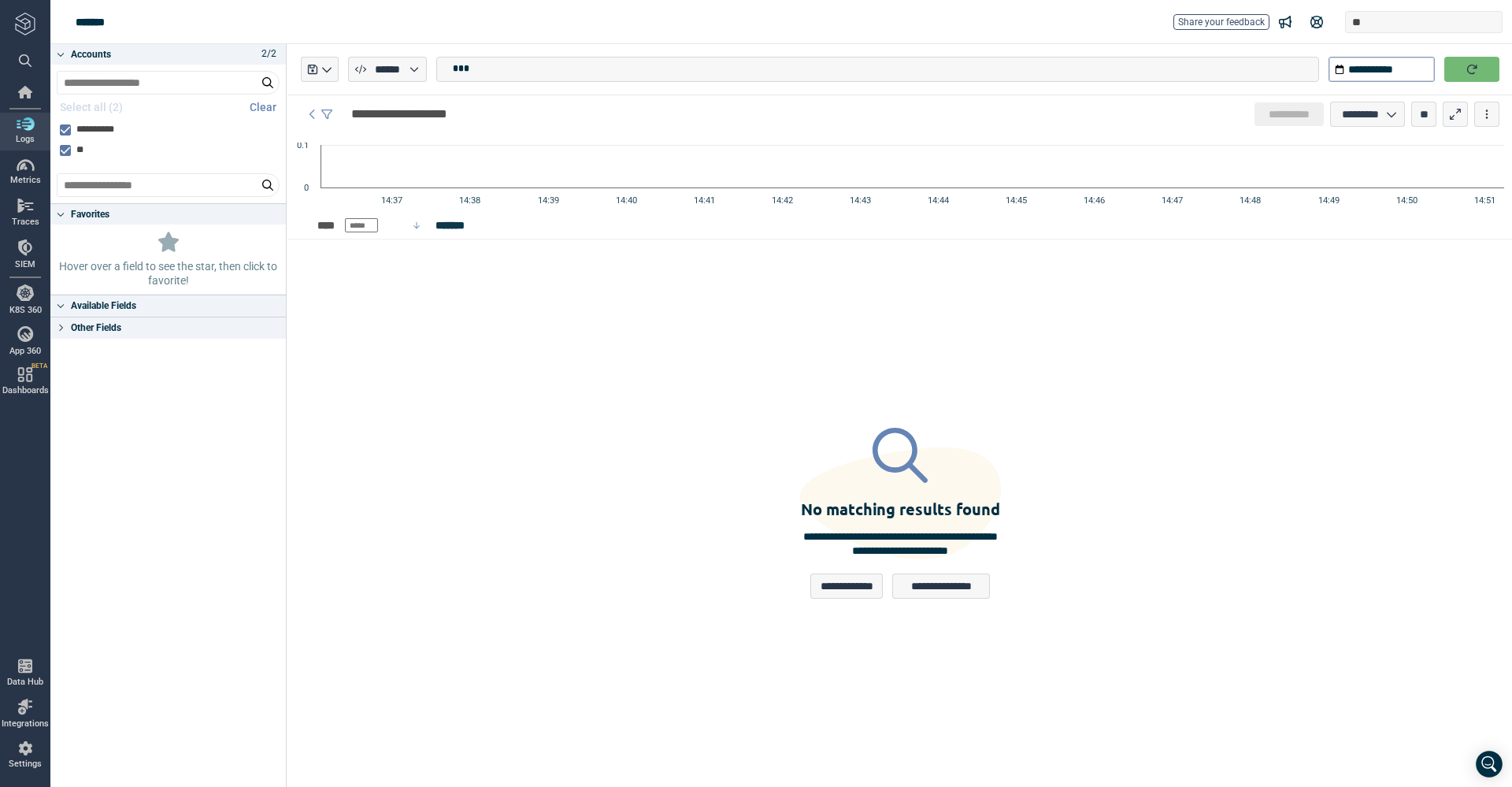 click 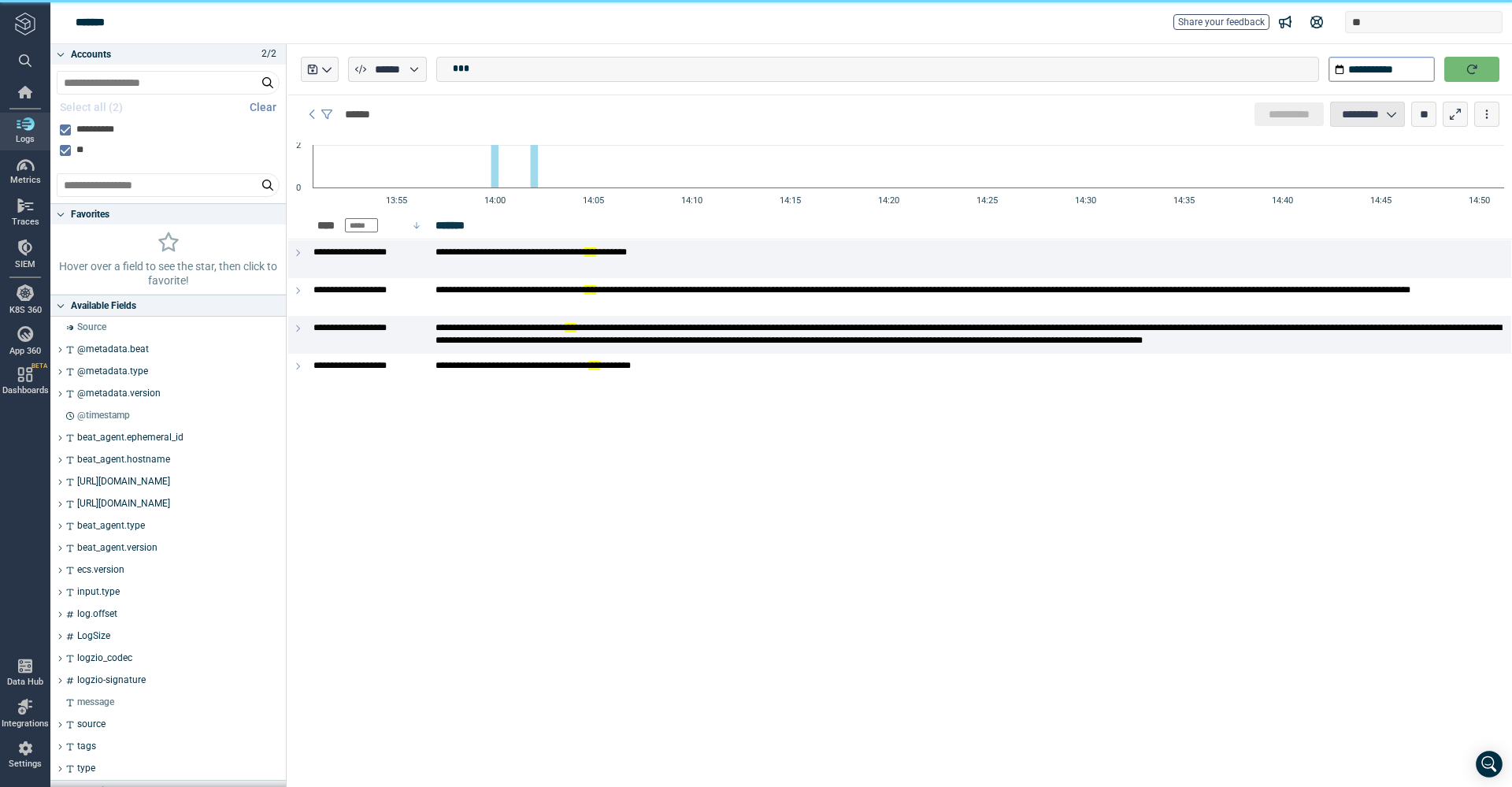 click 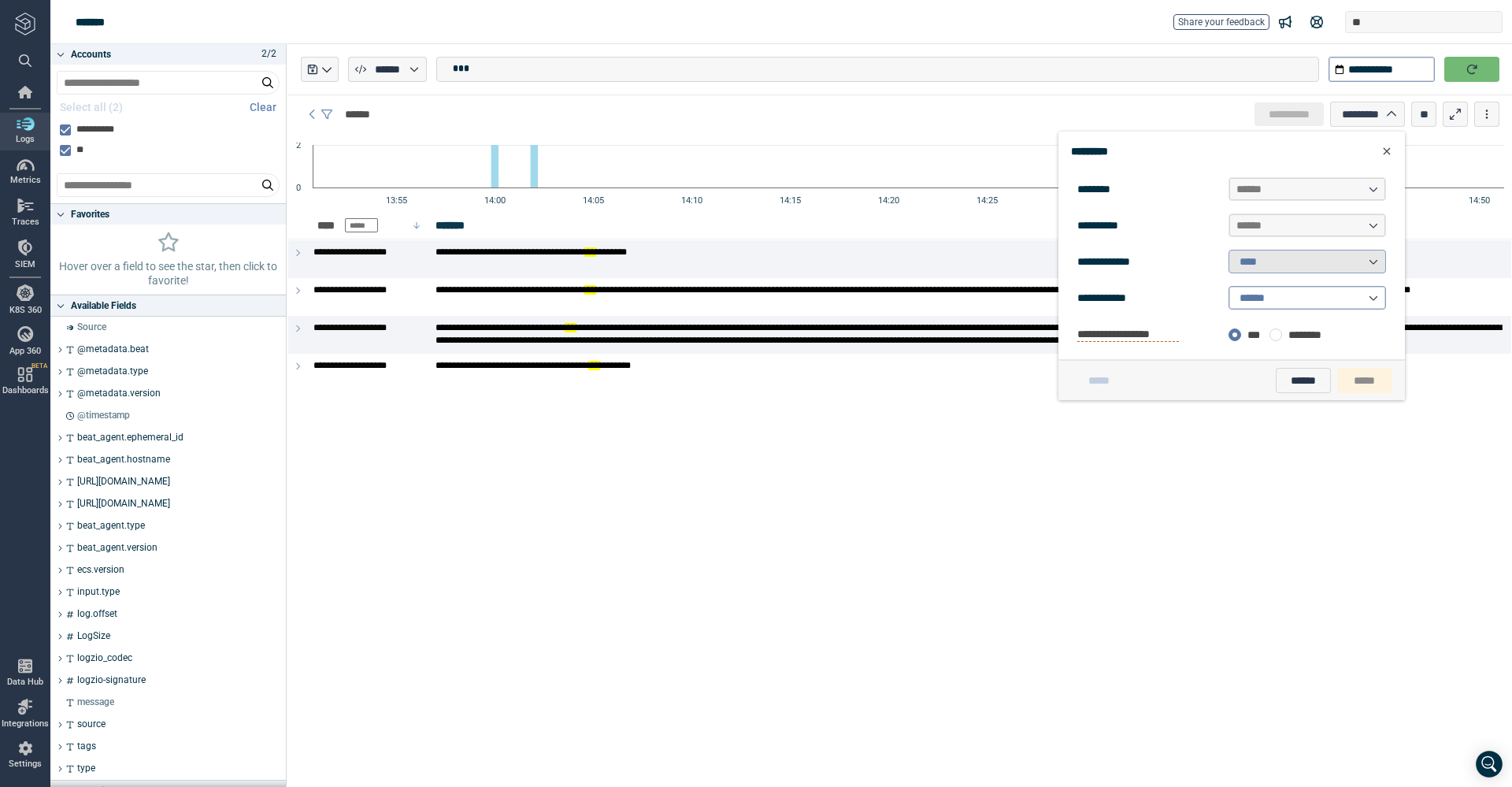 click on "****" at bounding box center (1307, 262) 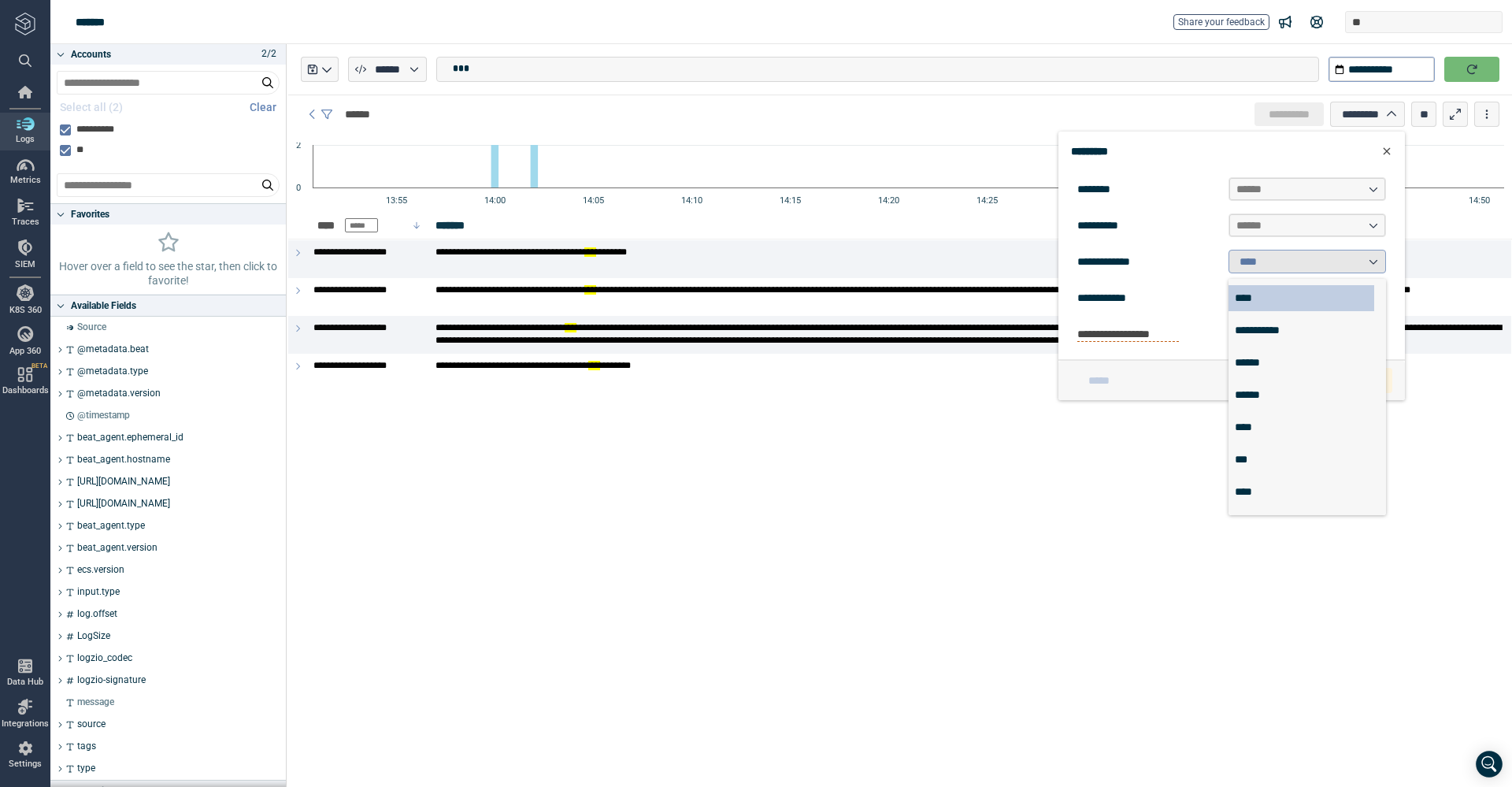 click on "****" at bounding box center (1307, 262) 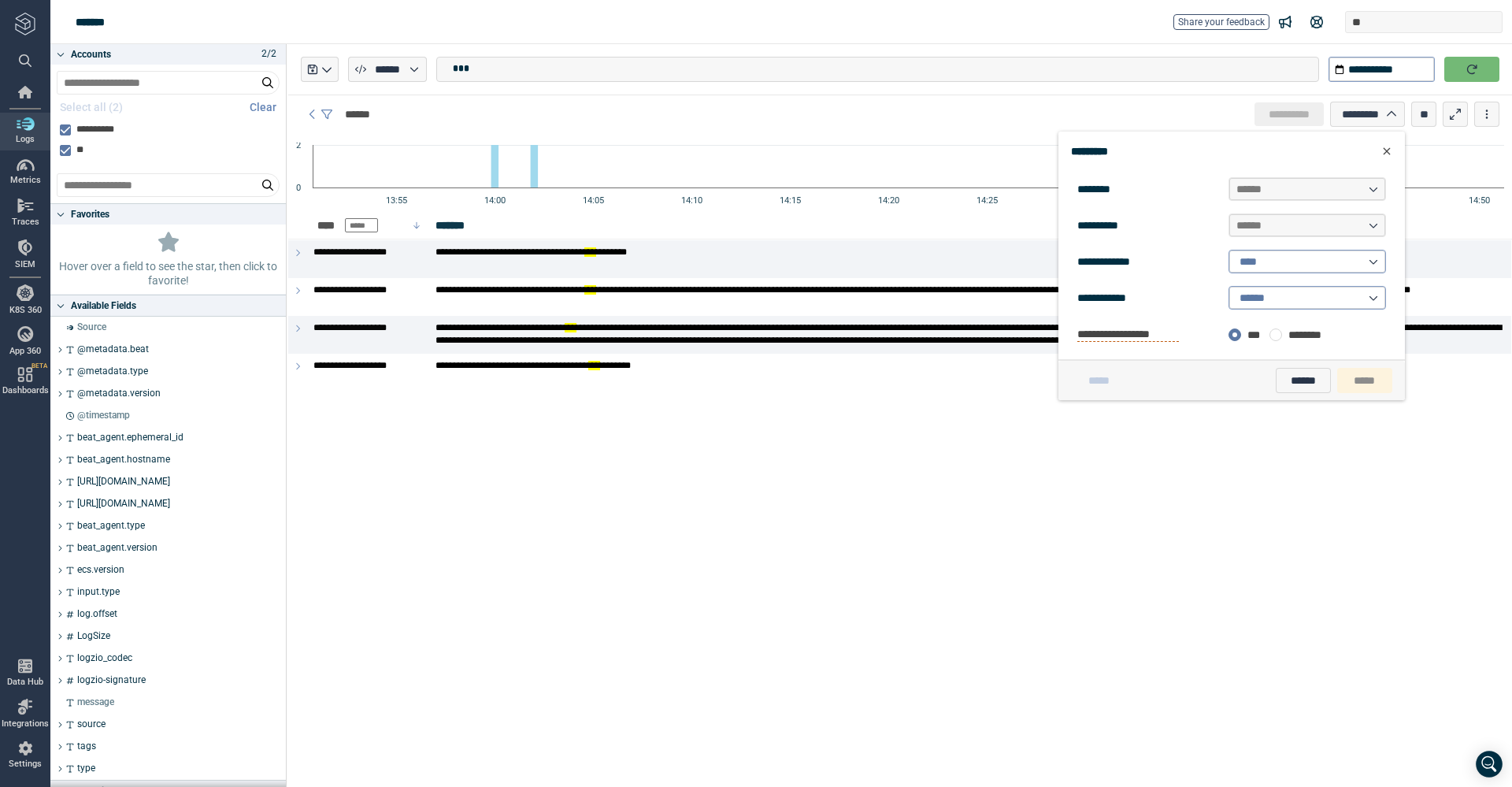 click on "*** ********" at bounding box center [1307, 335] 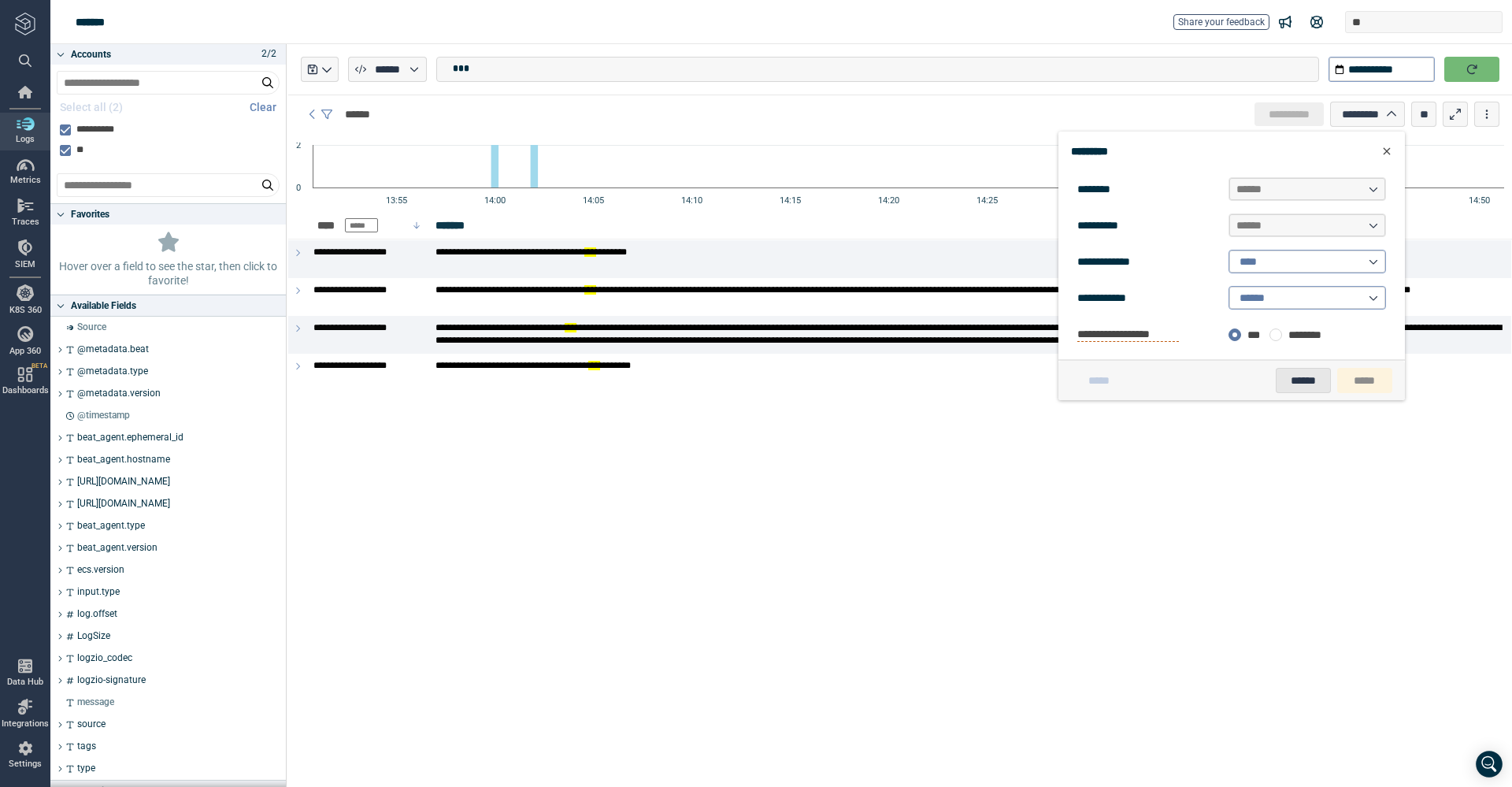 click on "******" at bounding box center [1303, 381] 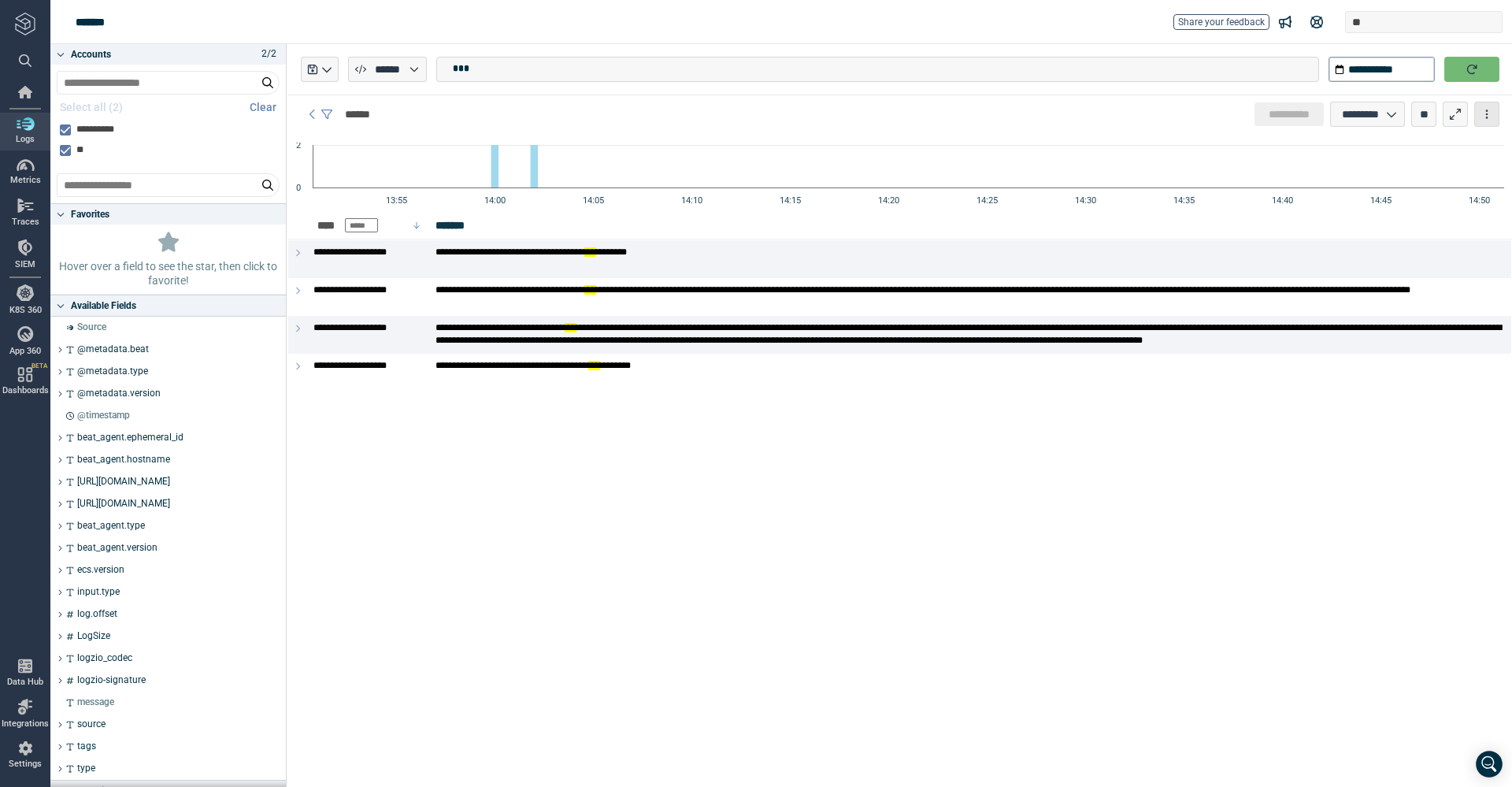click 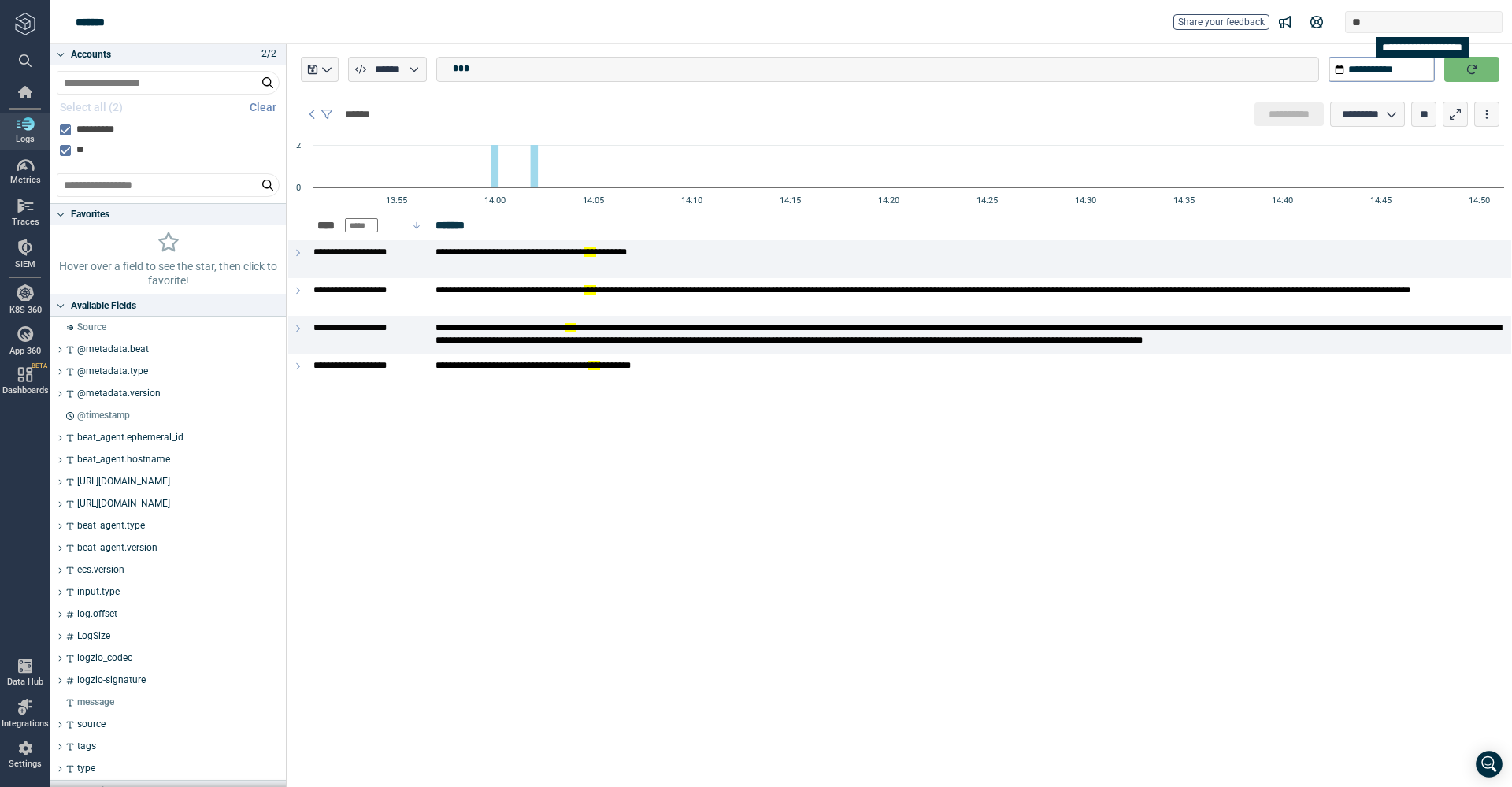click on "**" at bounding box center (1424, 22) 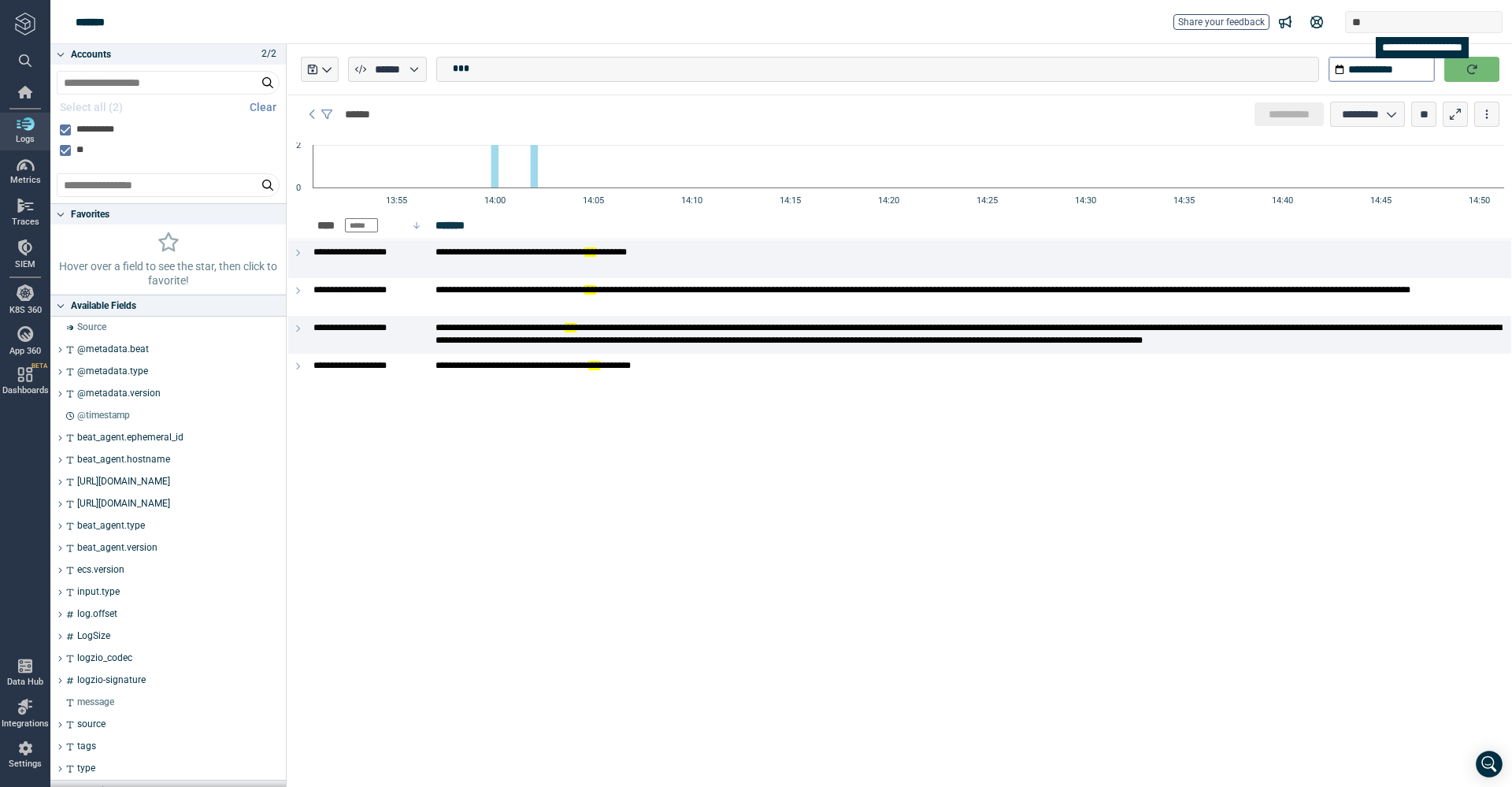 click on "**" at bounding box center [1424, 22] 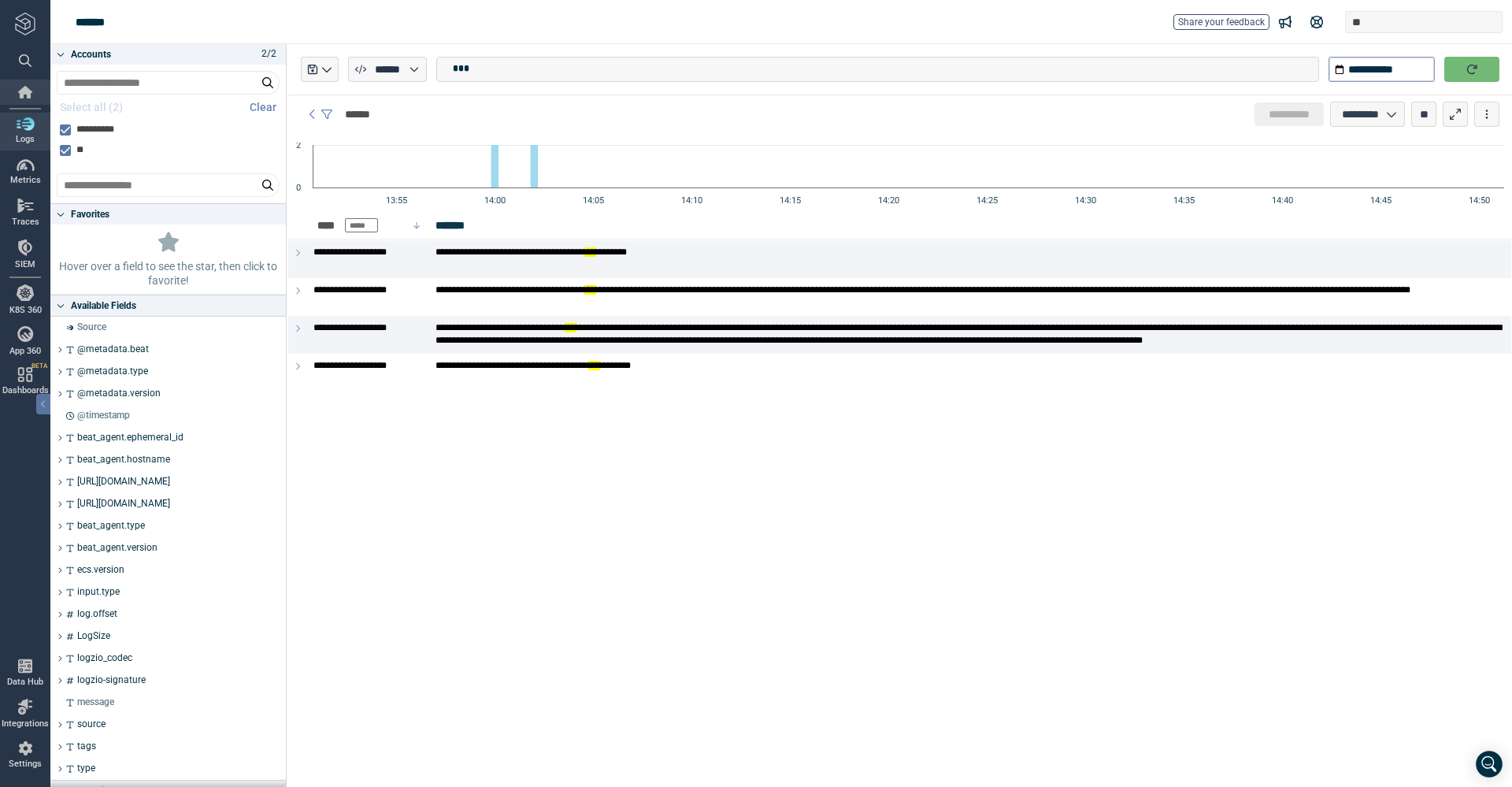 click at bounding box center [25, 92] 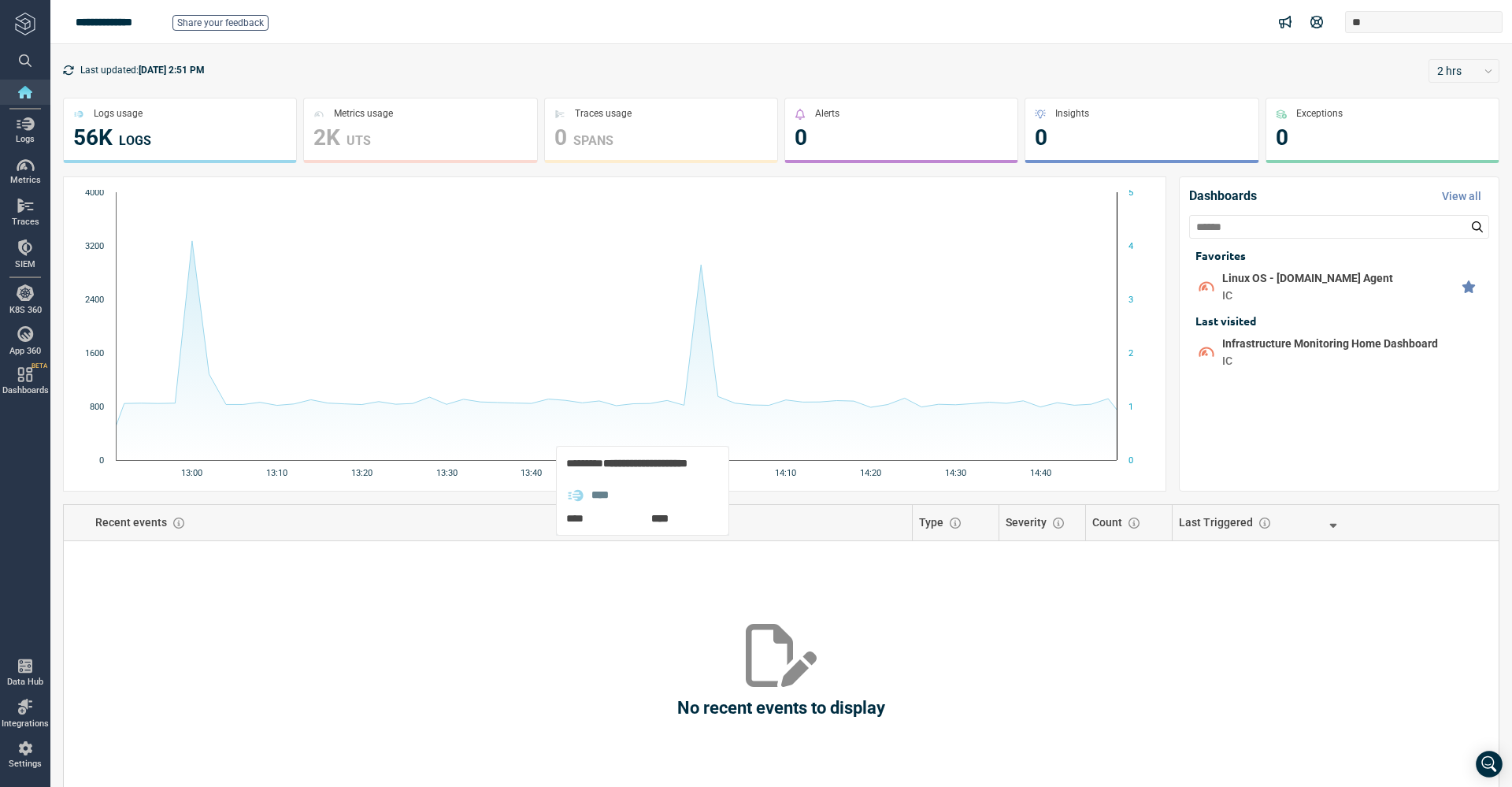 scroll, scrollTop: 3, scrollLeft: 0, axis: vertical 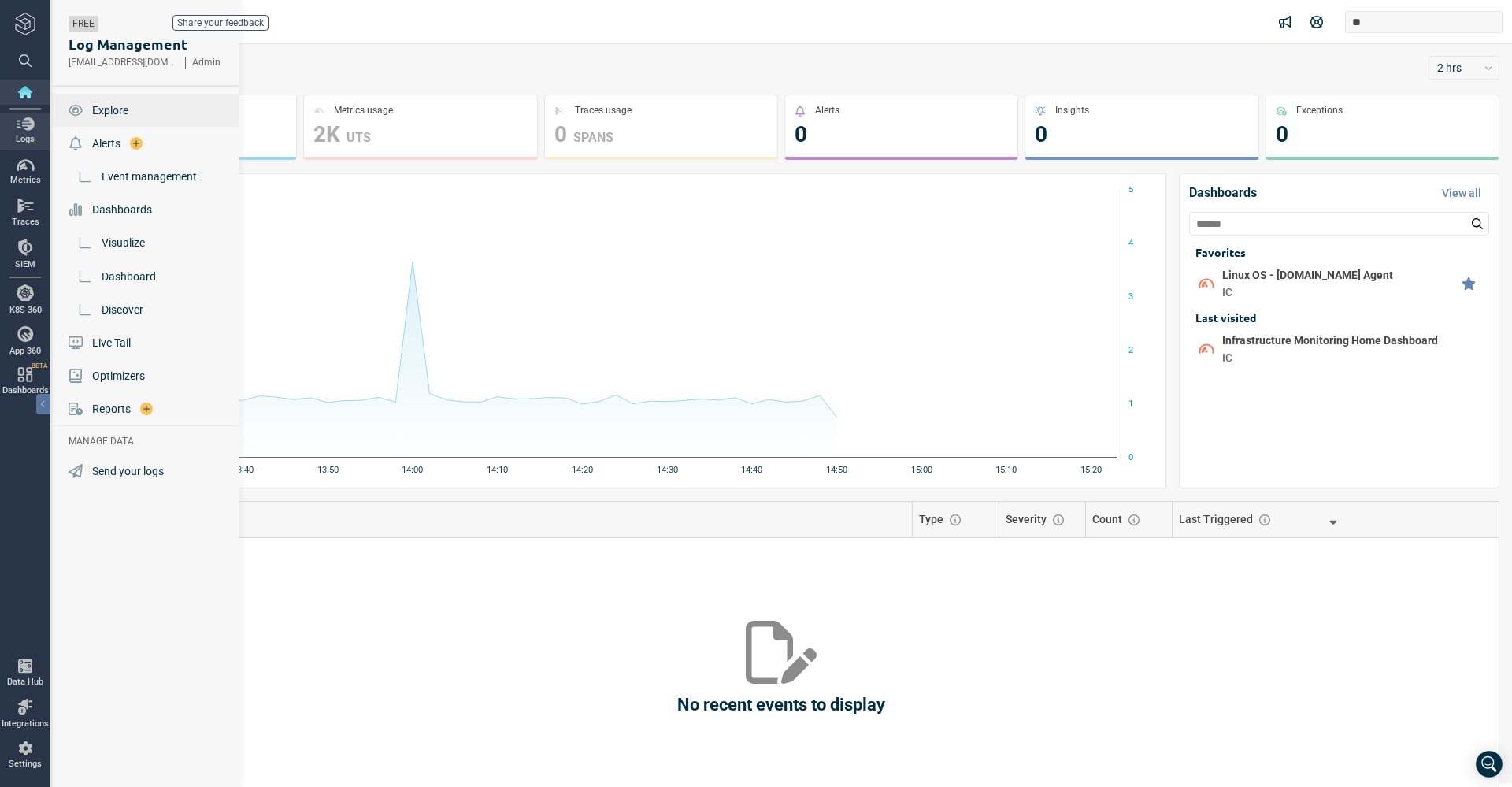 click on "Explore" at bounding box center [110, 110] 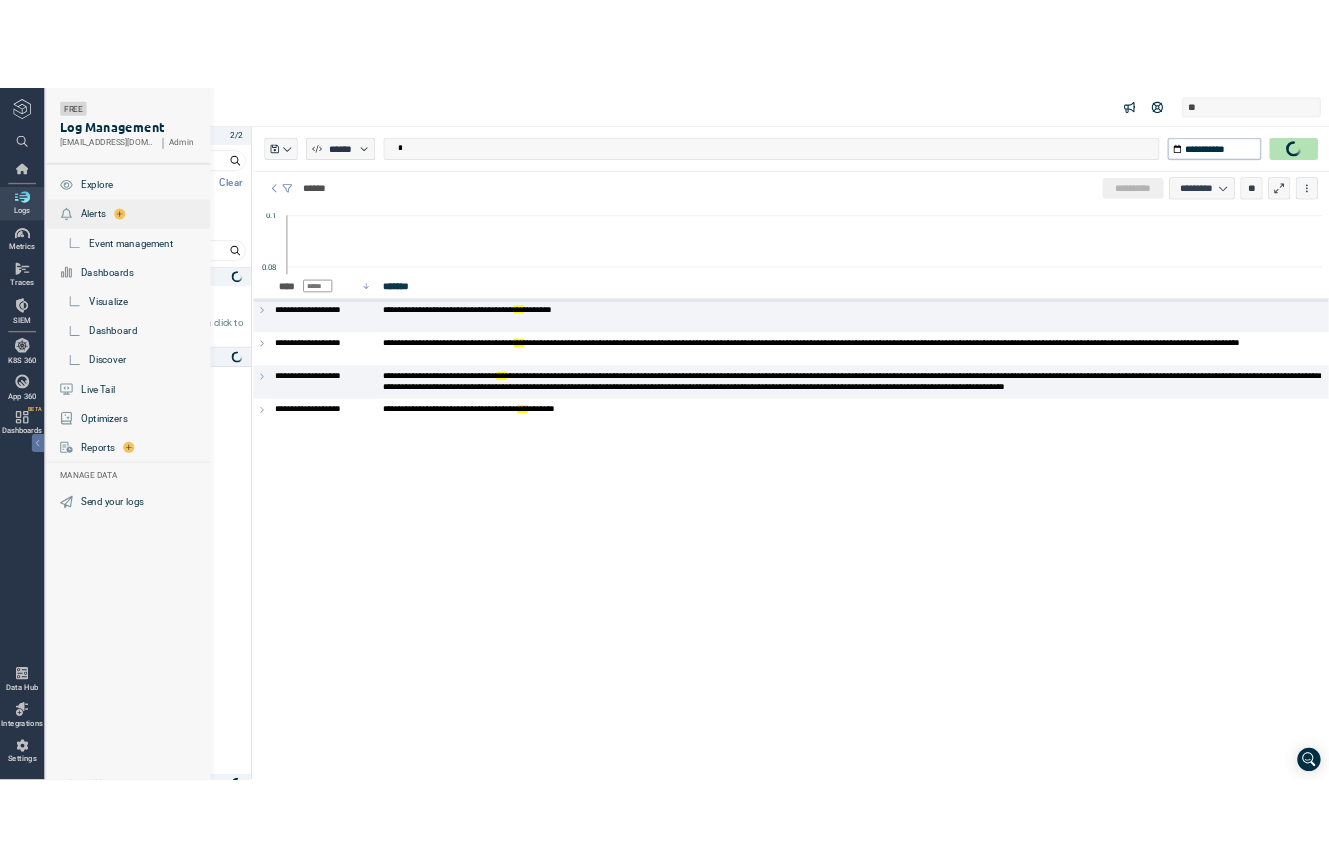 scroll, scrollTop: 0, scrollLeft: 0, axis: both 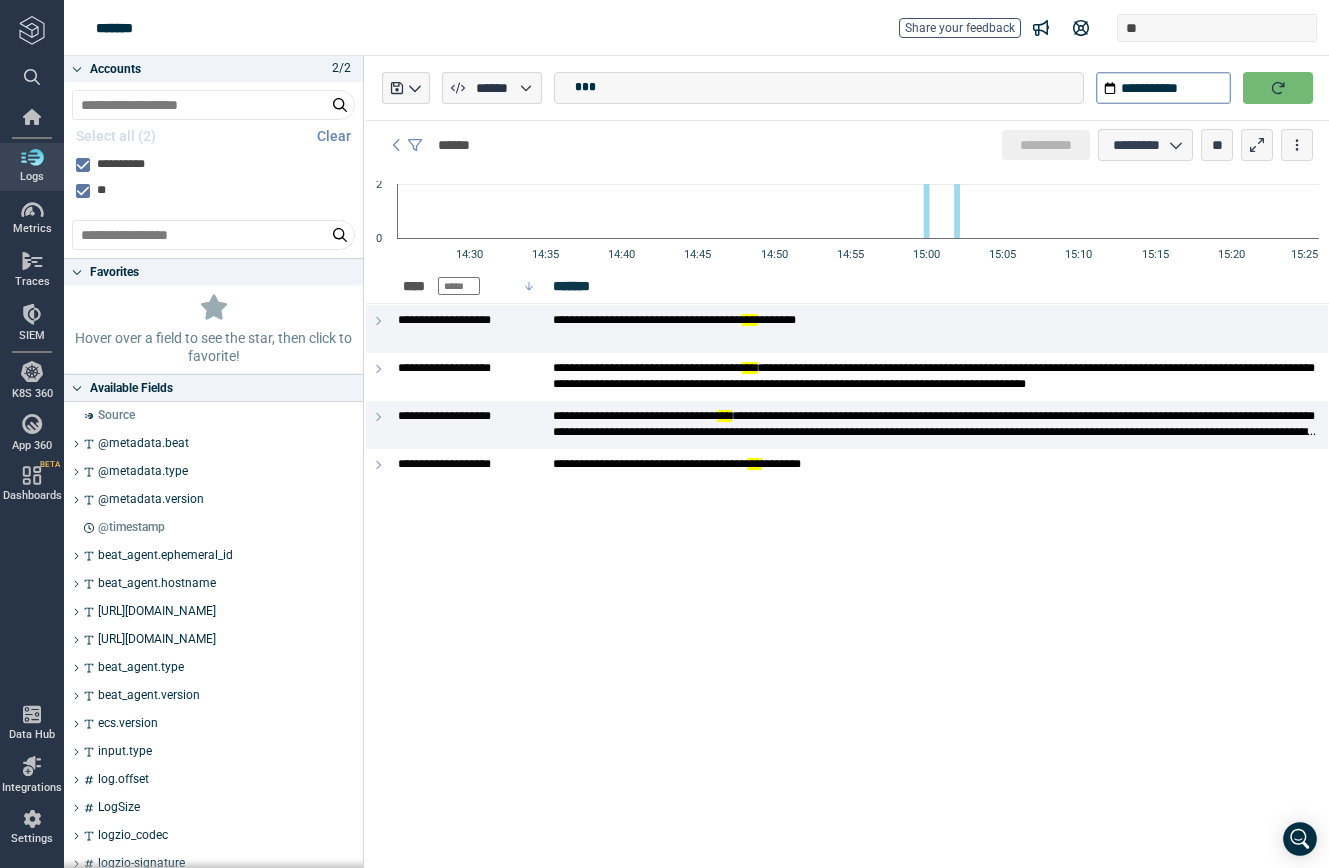 click at bounding box center (1278, 88) 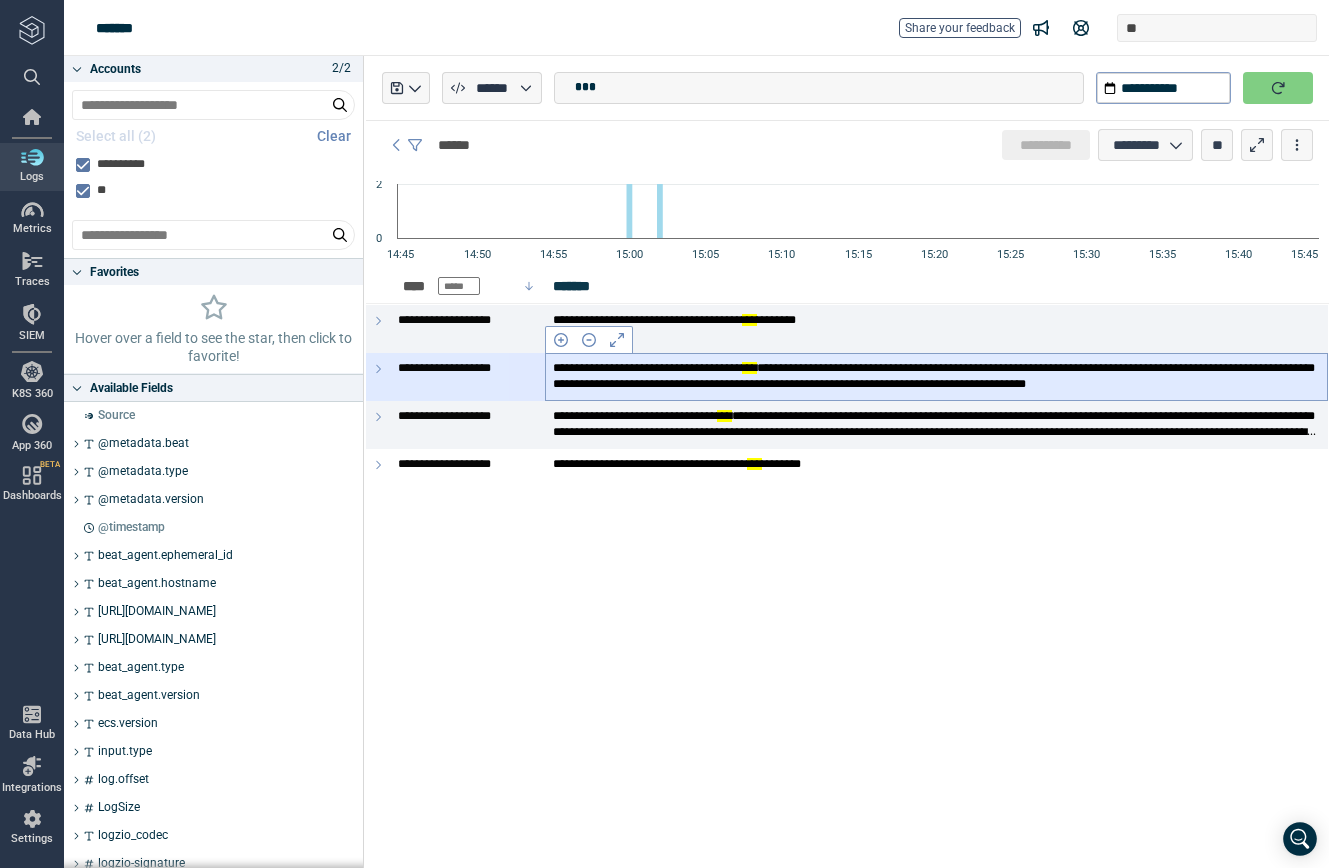 click on "**********" at bounding box center (936, 376) 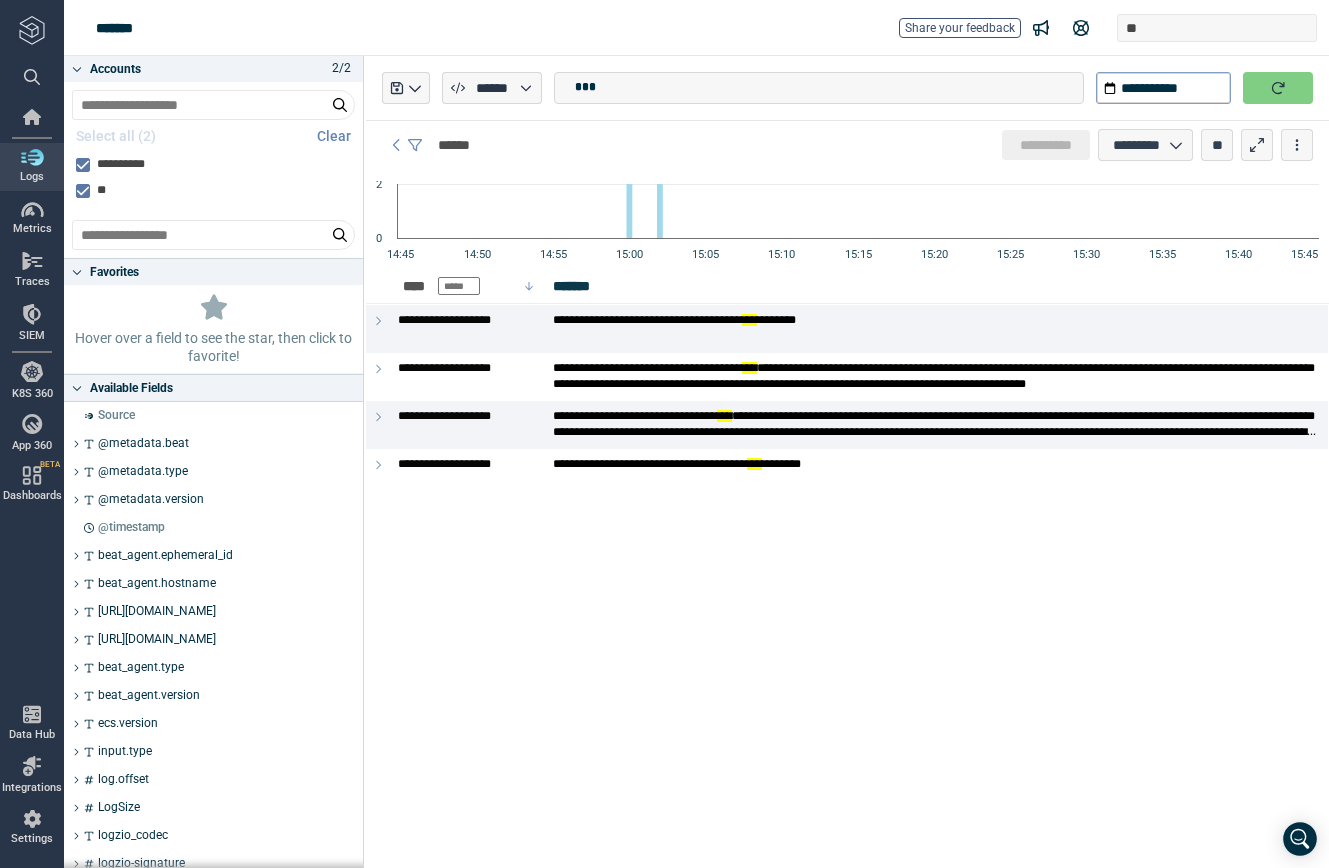 click on "**********" at bounding box center (847, 462) 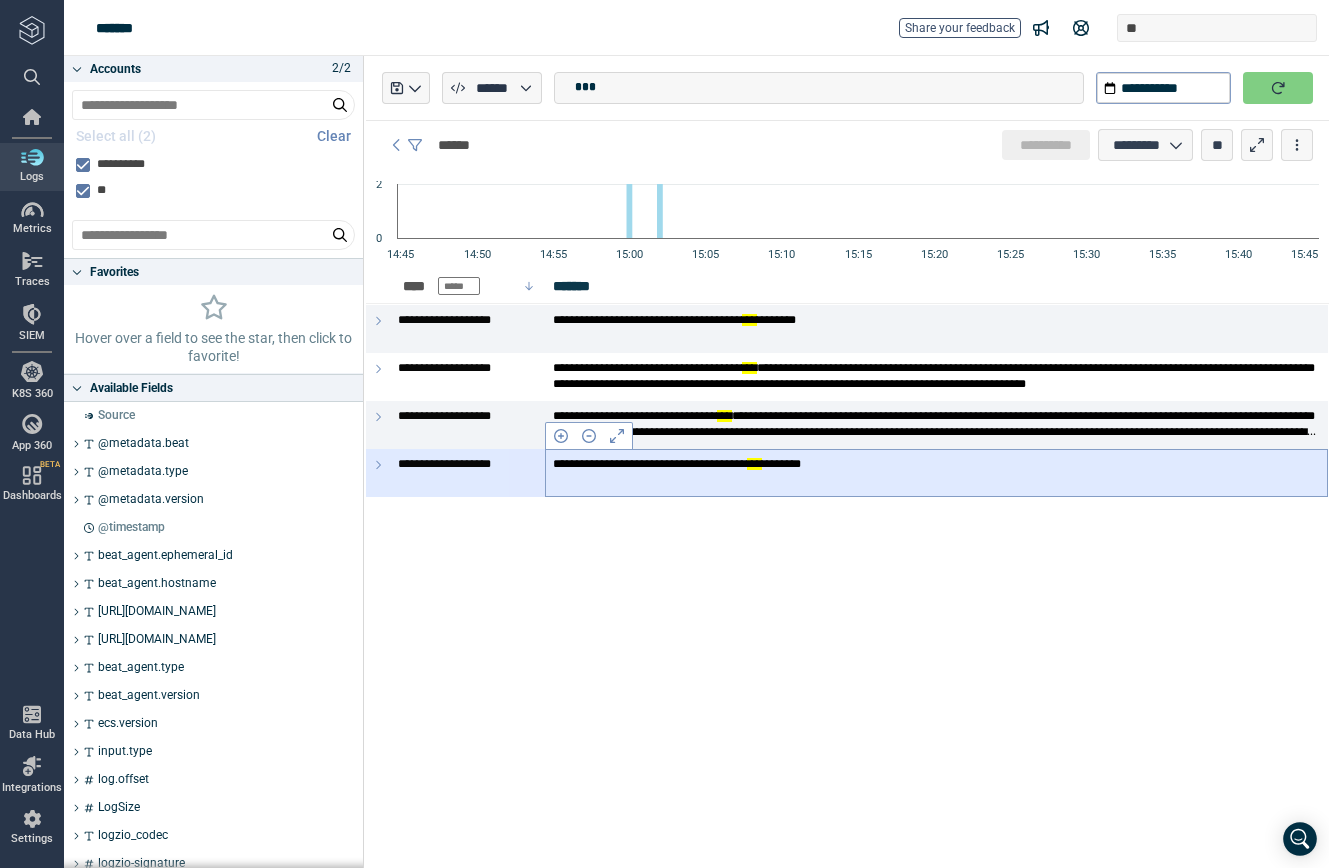 click on "**********" at bounding box center (936, 473) 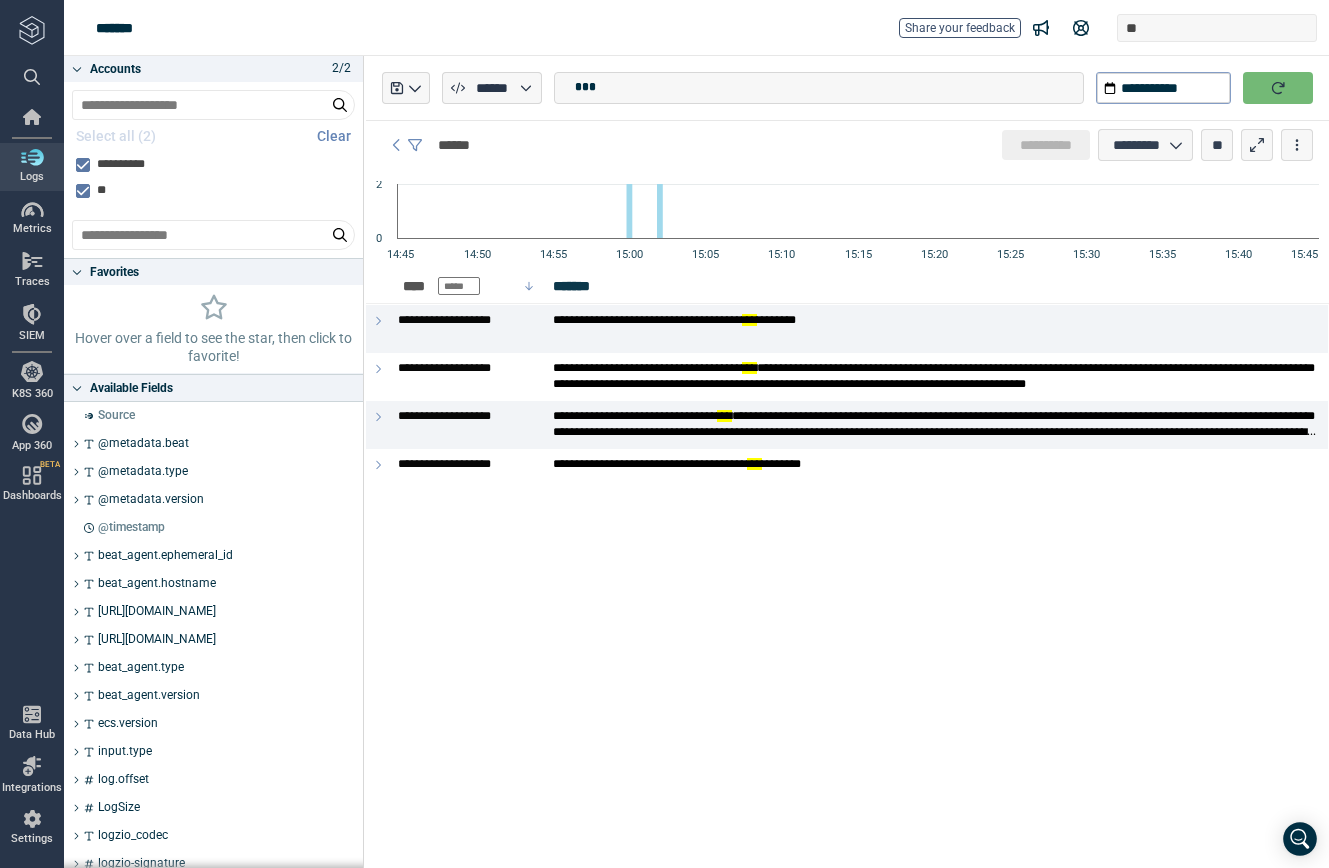 click at bounding box center (1278, 88) 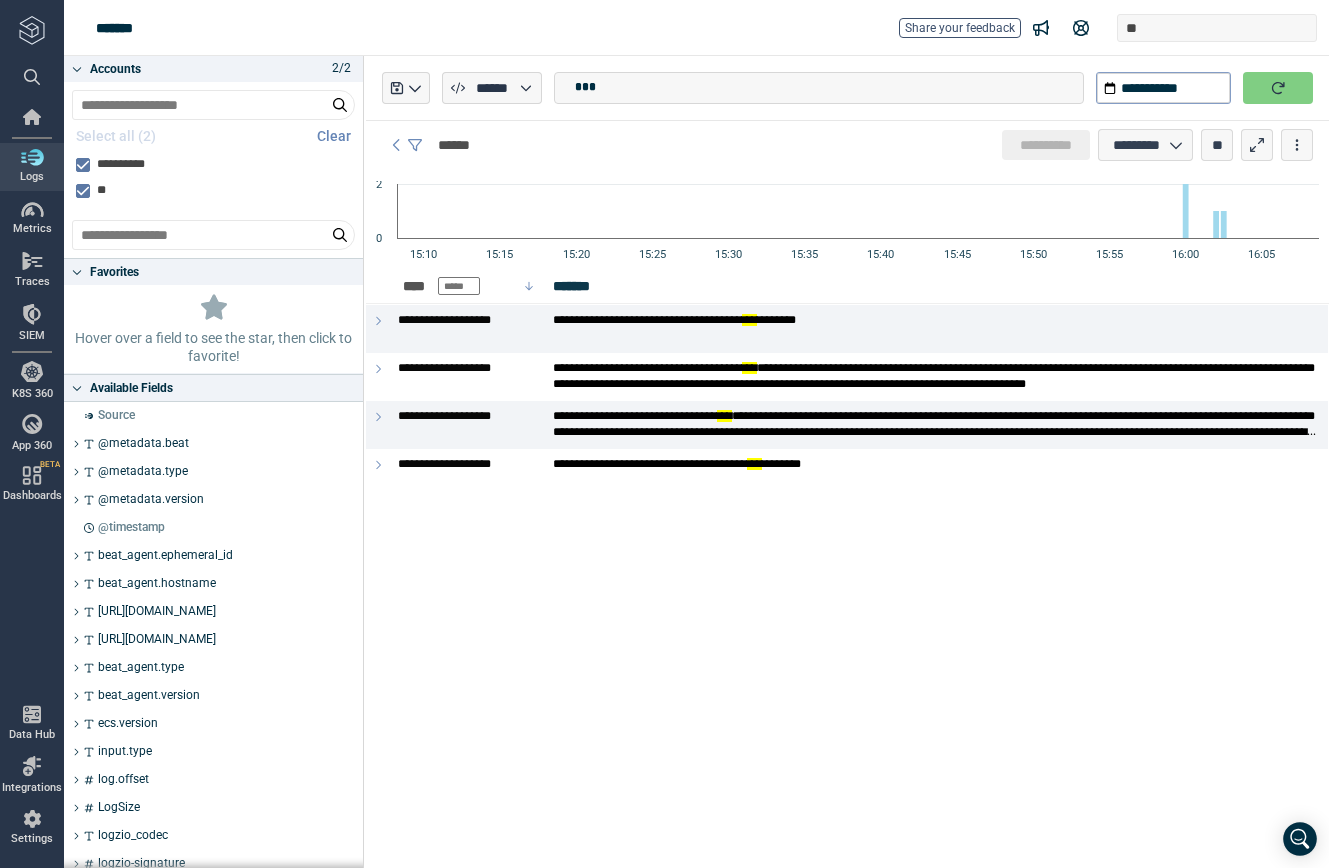 click on "**********" at bounding box center (847, 462) 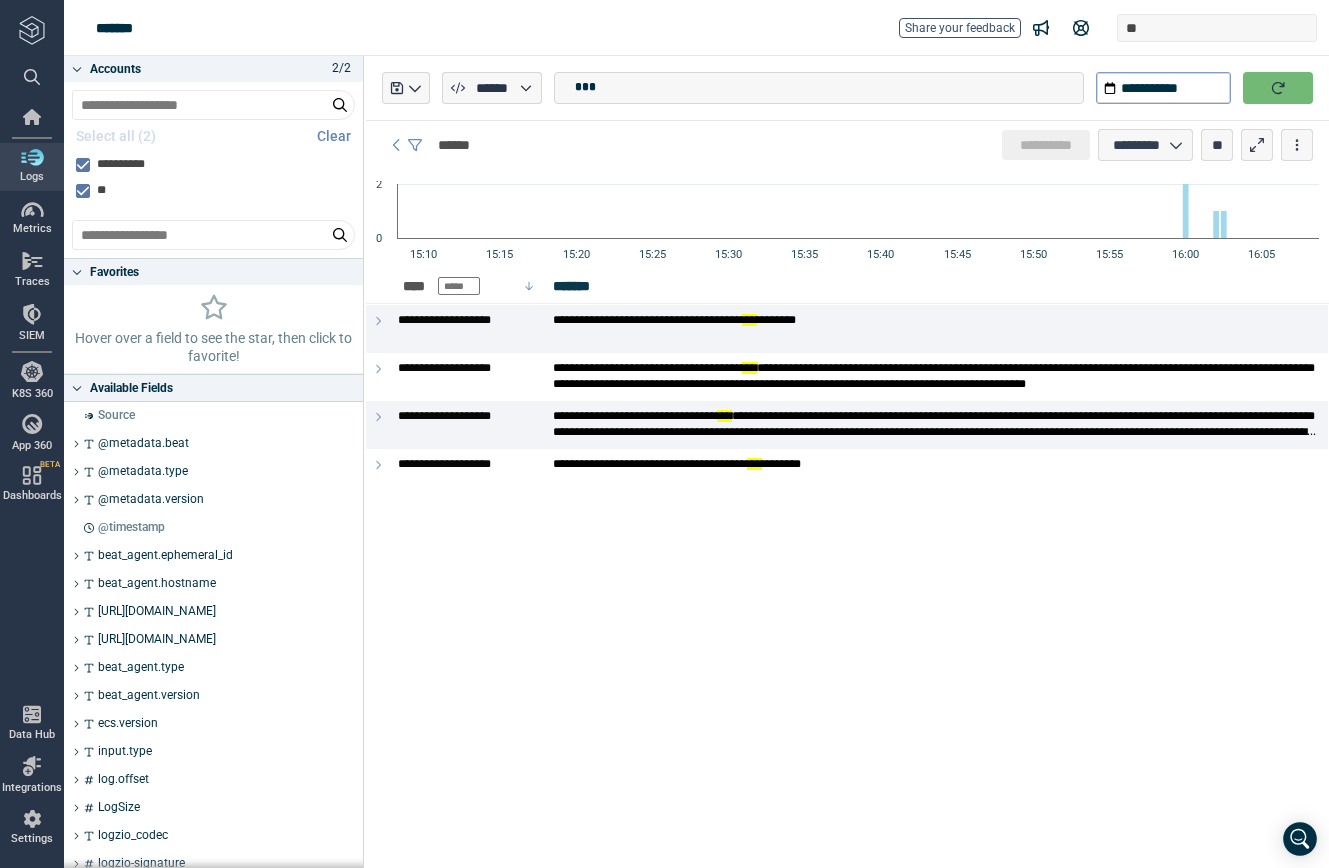 click 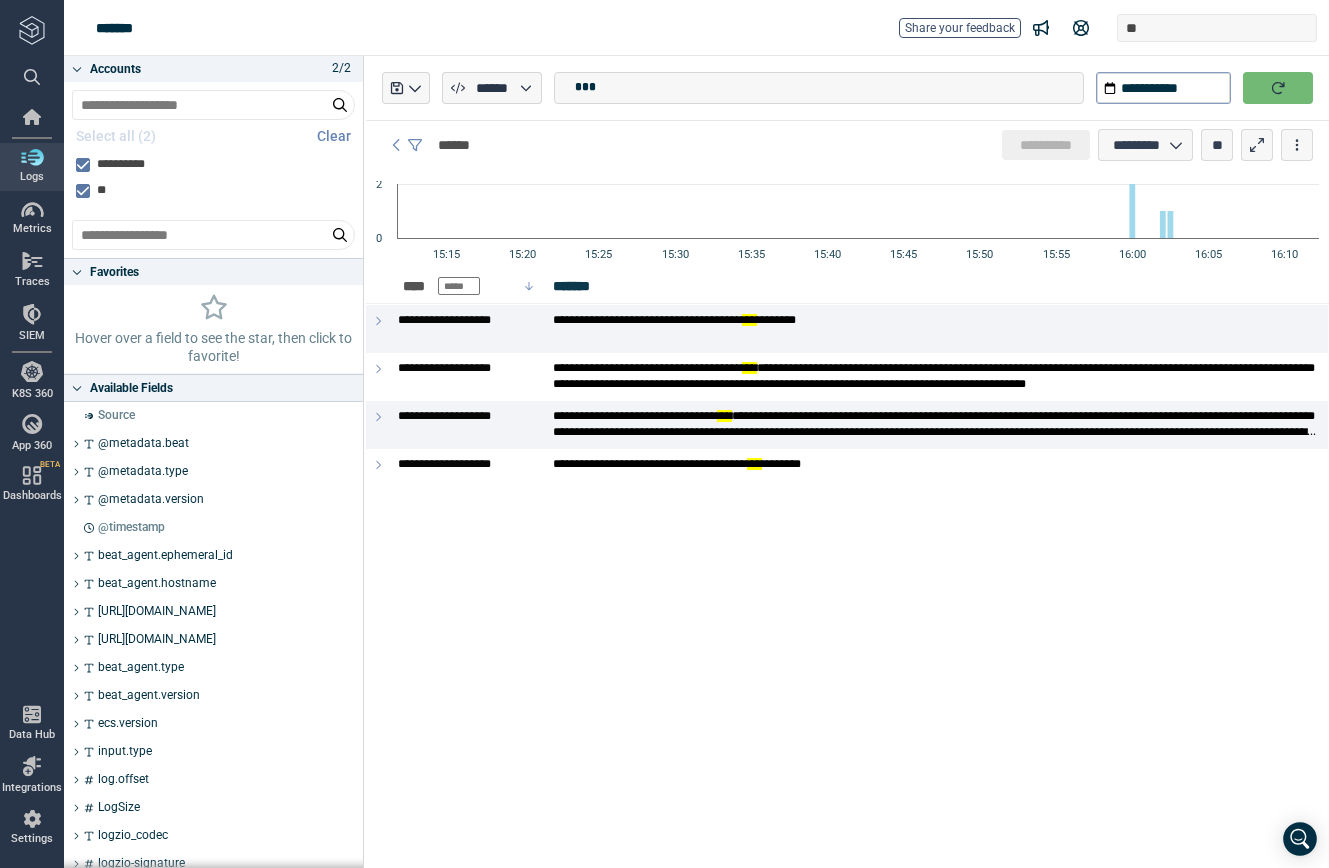click on "**********" at bounding box center (847, 462) 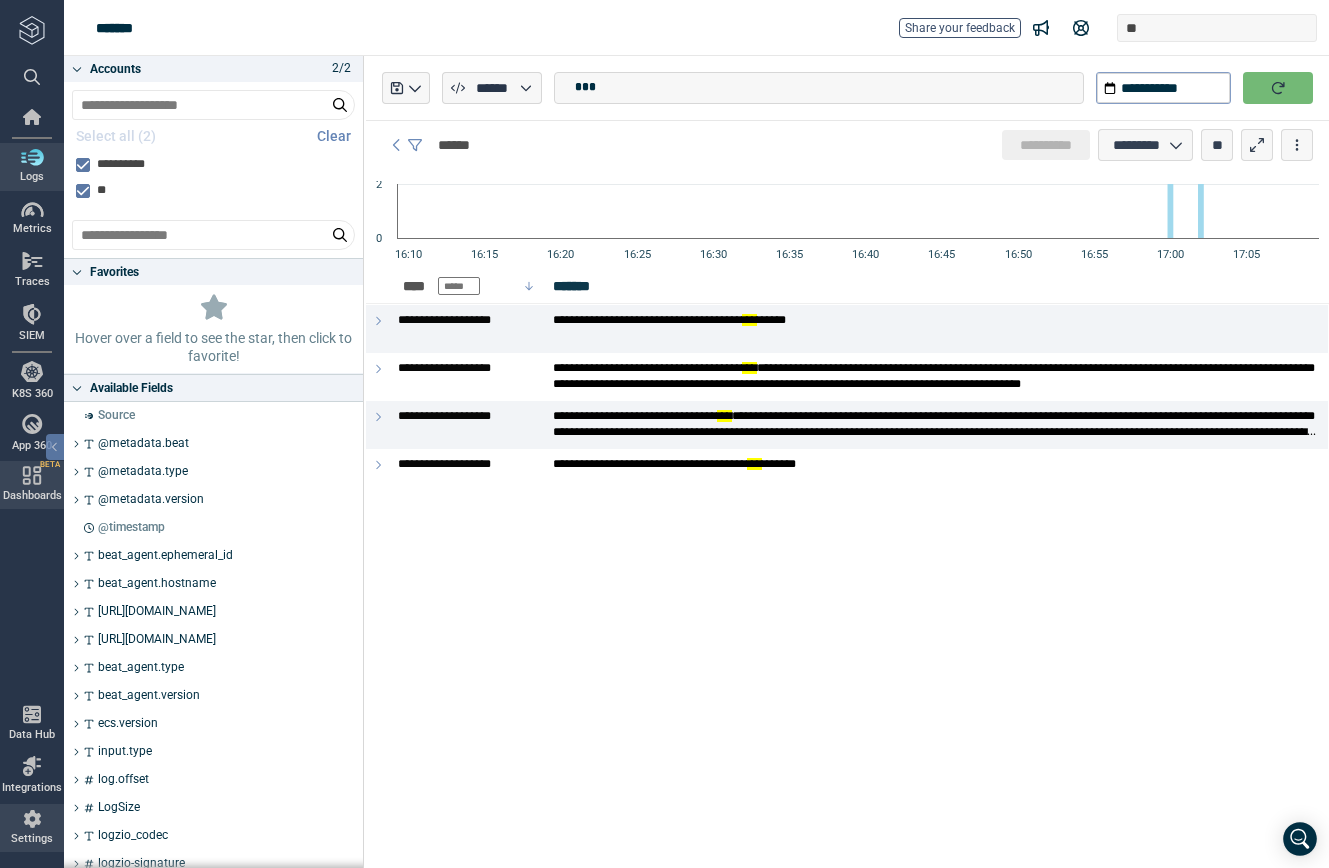 click on "Settings" at bounding box center (32, 828) 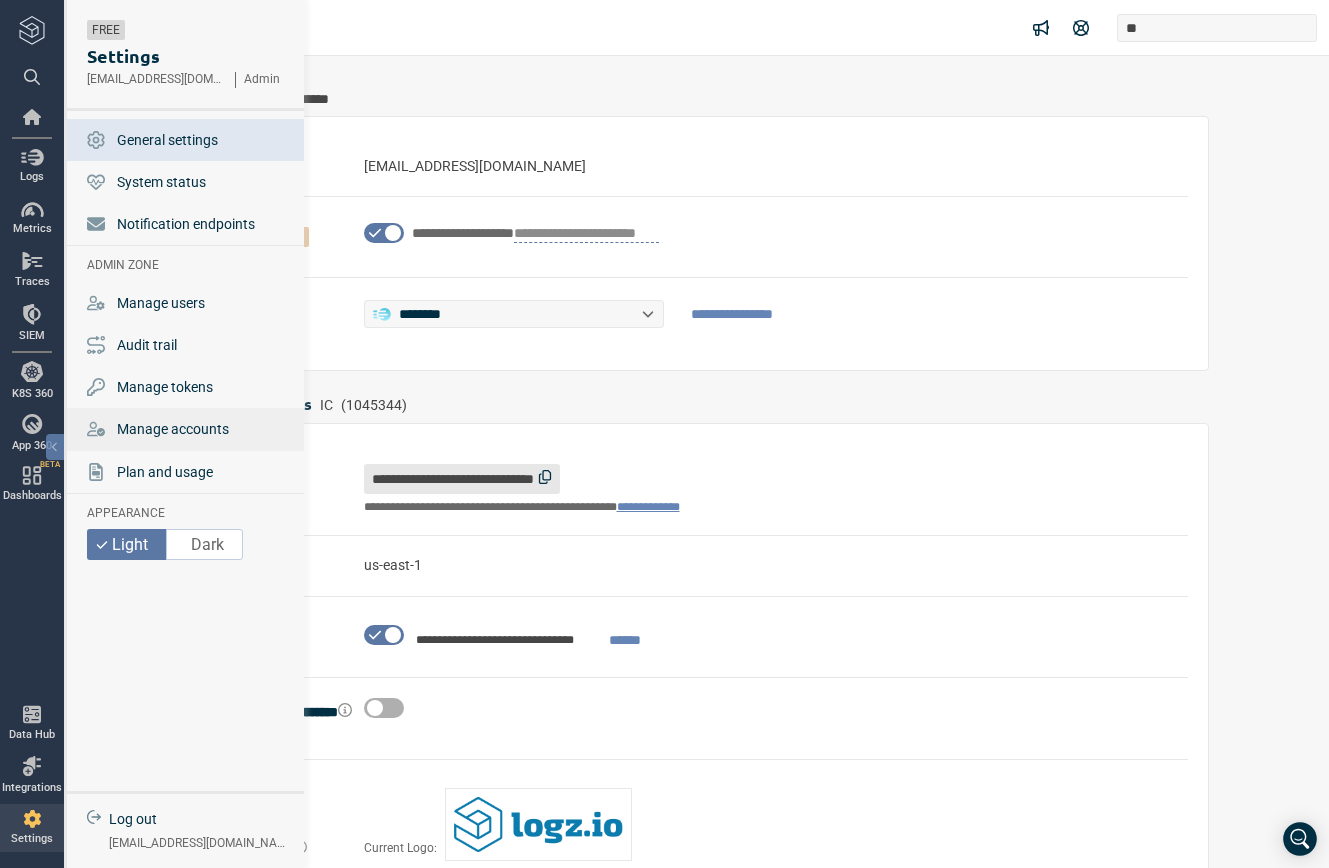 click on "Manage accounts" at bounding box center (173, 429) 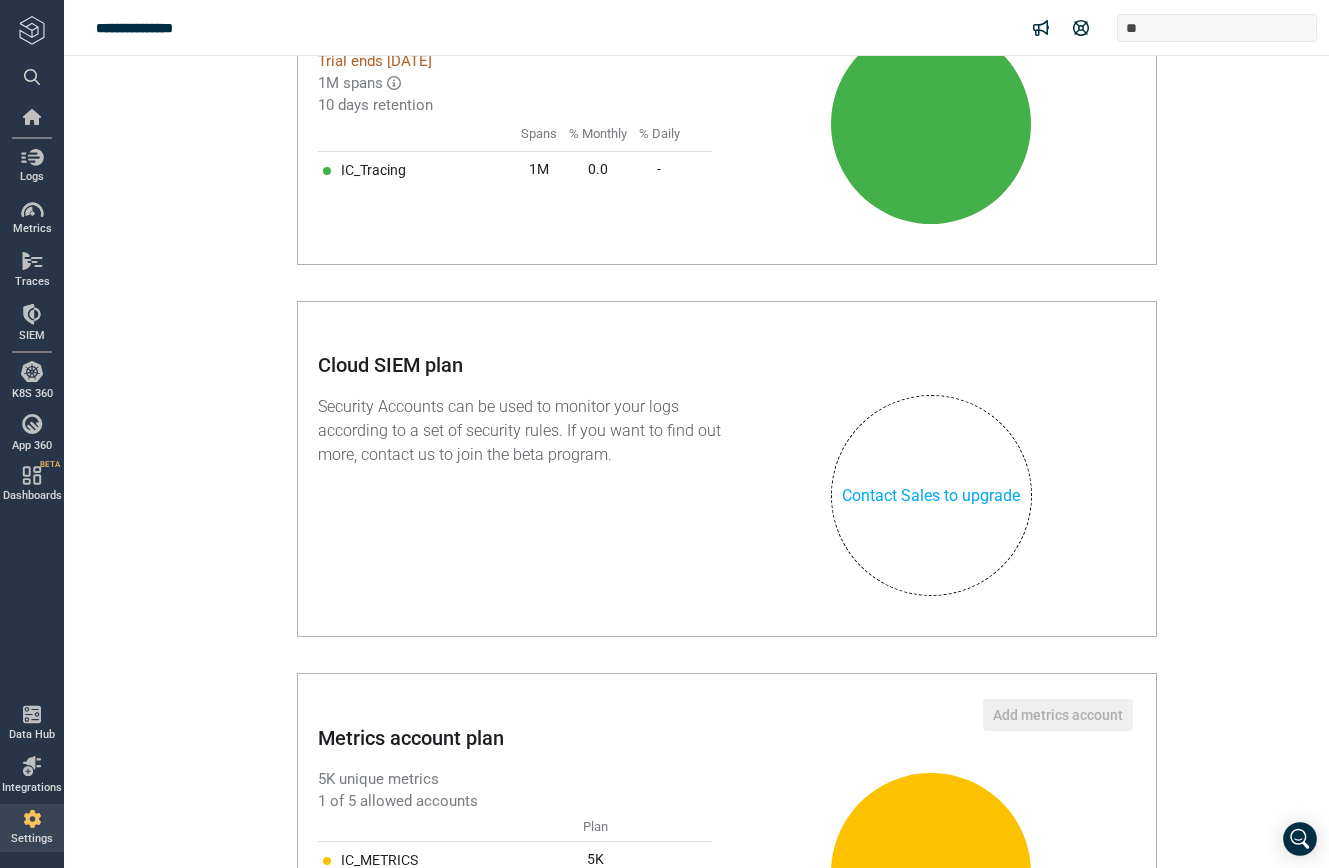 scroll, scrollTop: 1154, scrollLeft: 0, axis: vertical 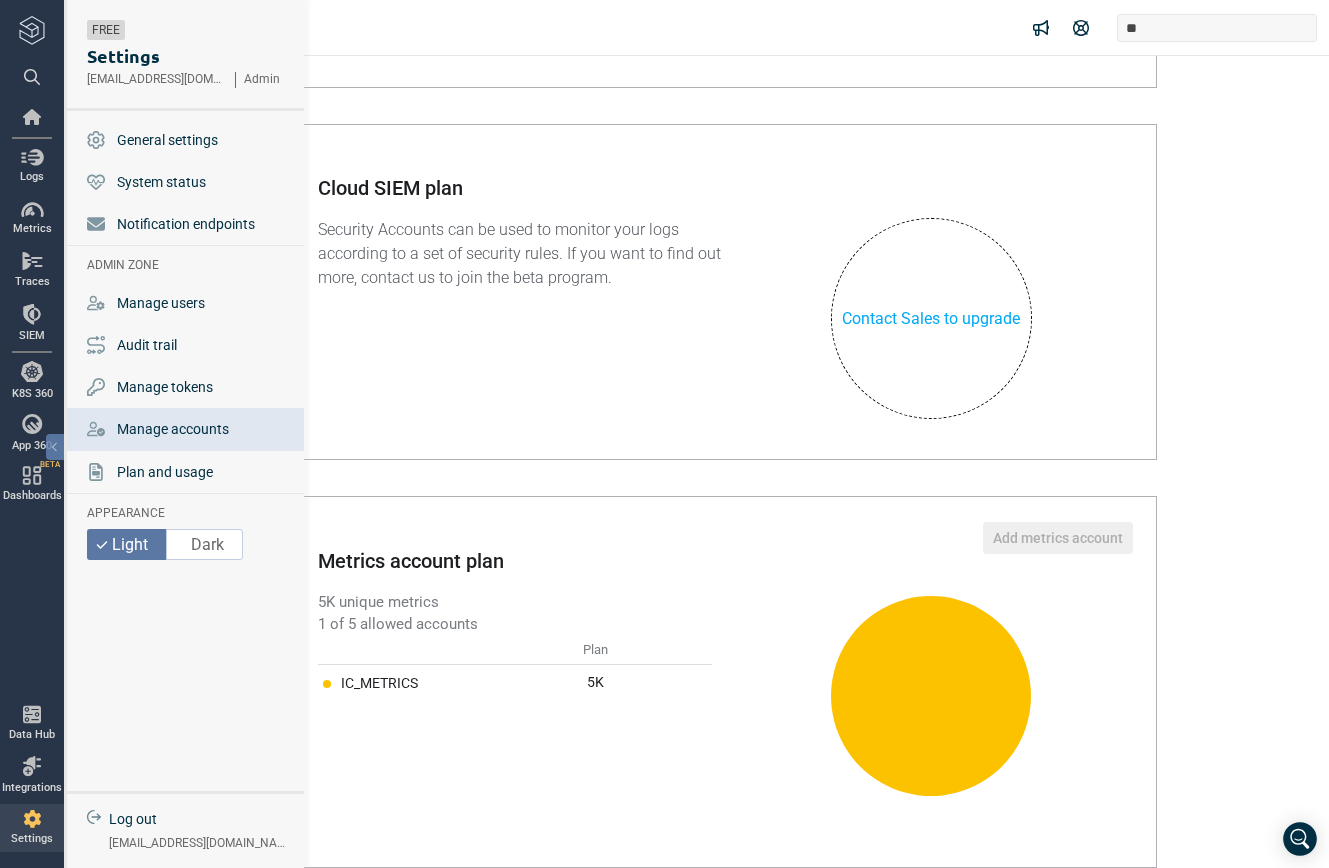 click on "Settings" at bounding box center [32, 839] 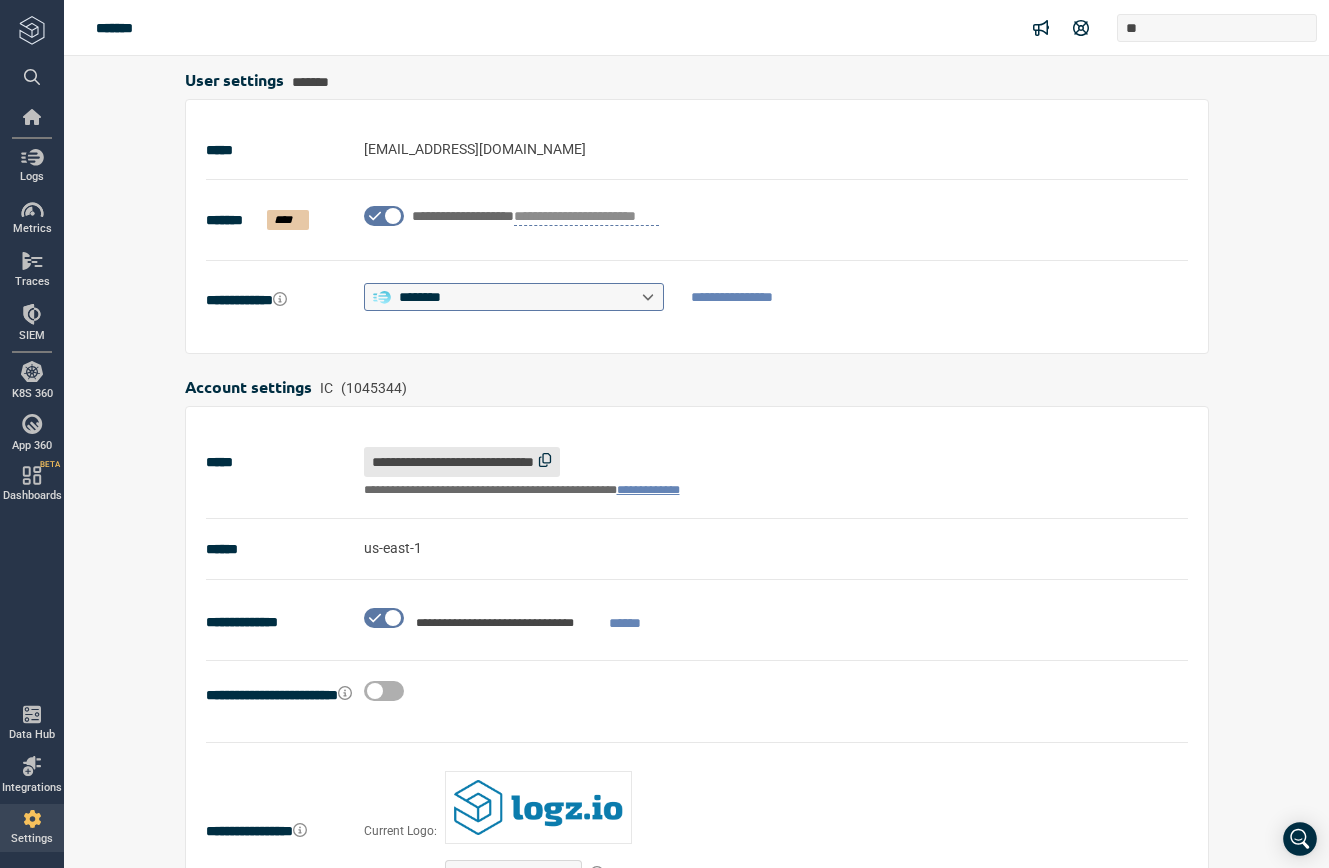 click on "********" at bounding box center (514, 297) 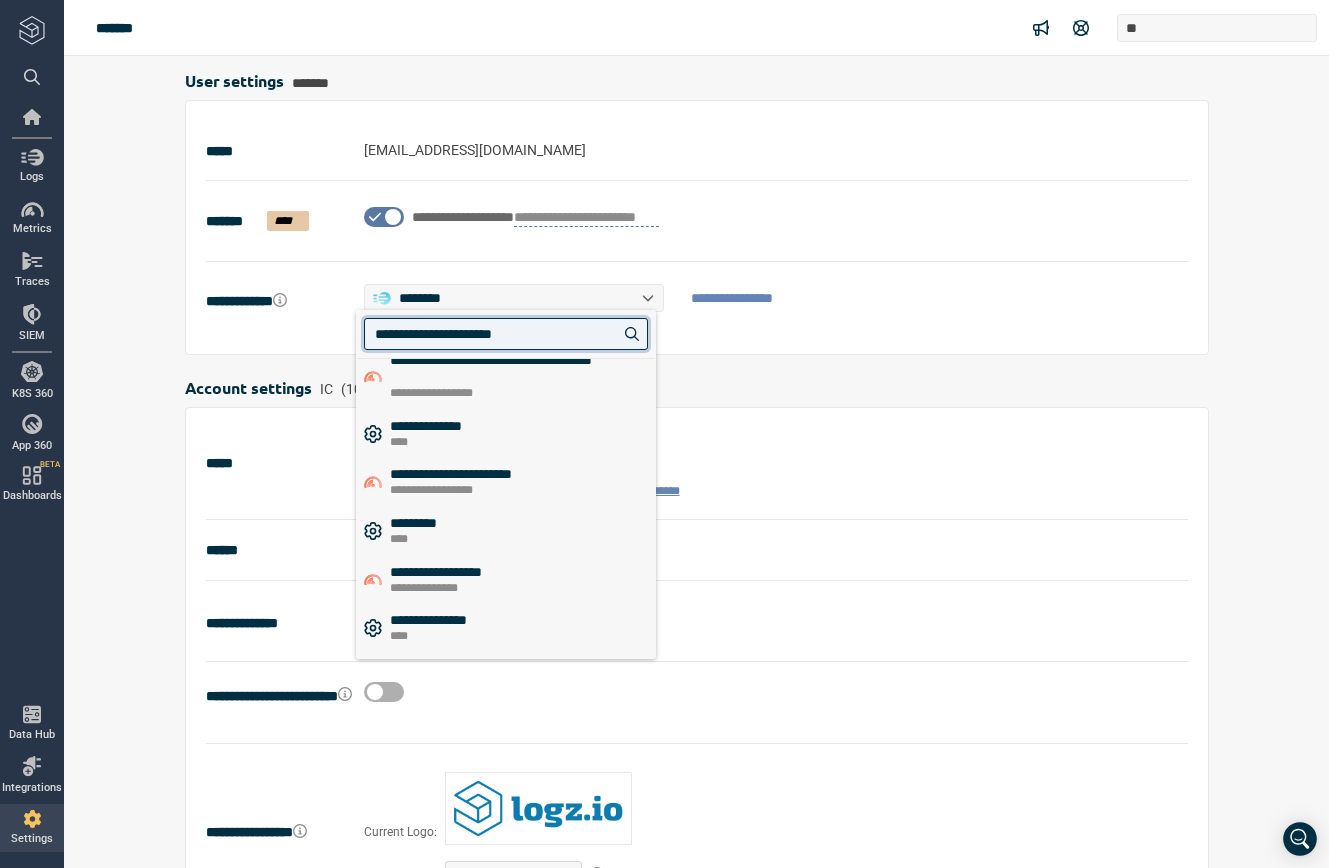 scroll, scrollTop: 549, scrollLeft: 0, axis: vertical 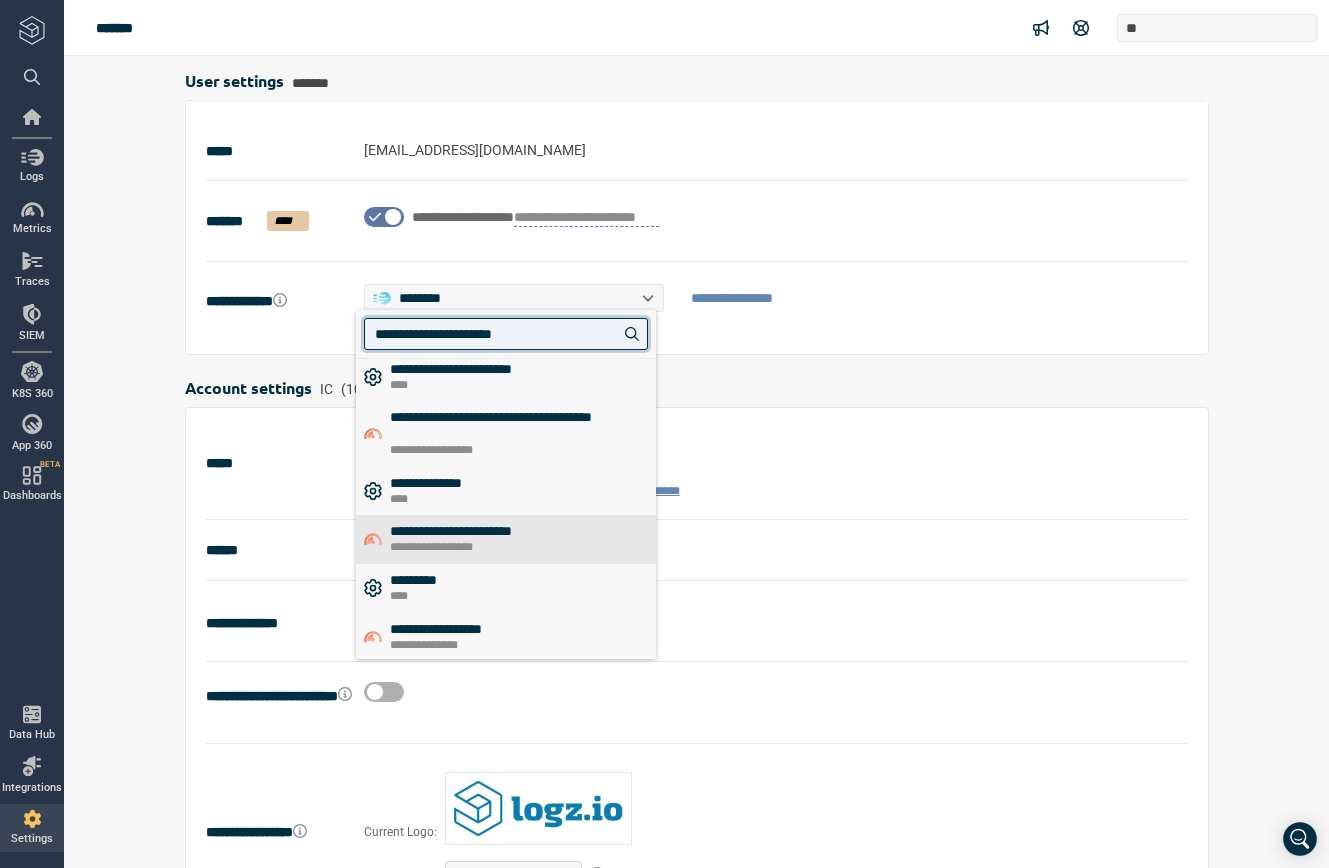 click on "**********" at bounding box center [465, 531] 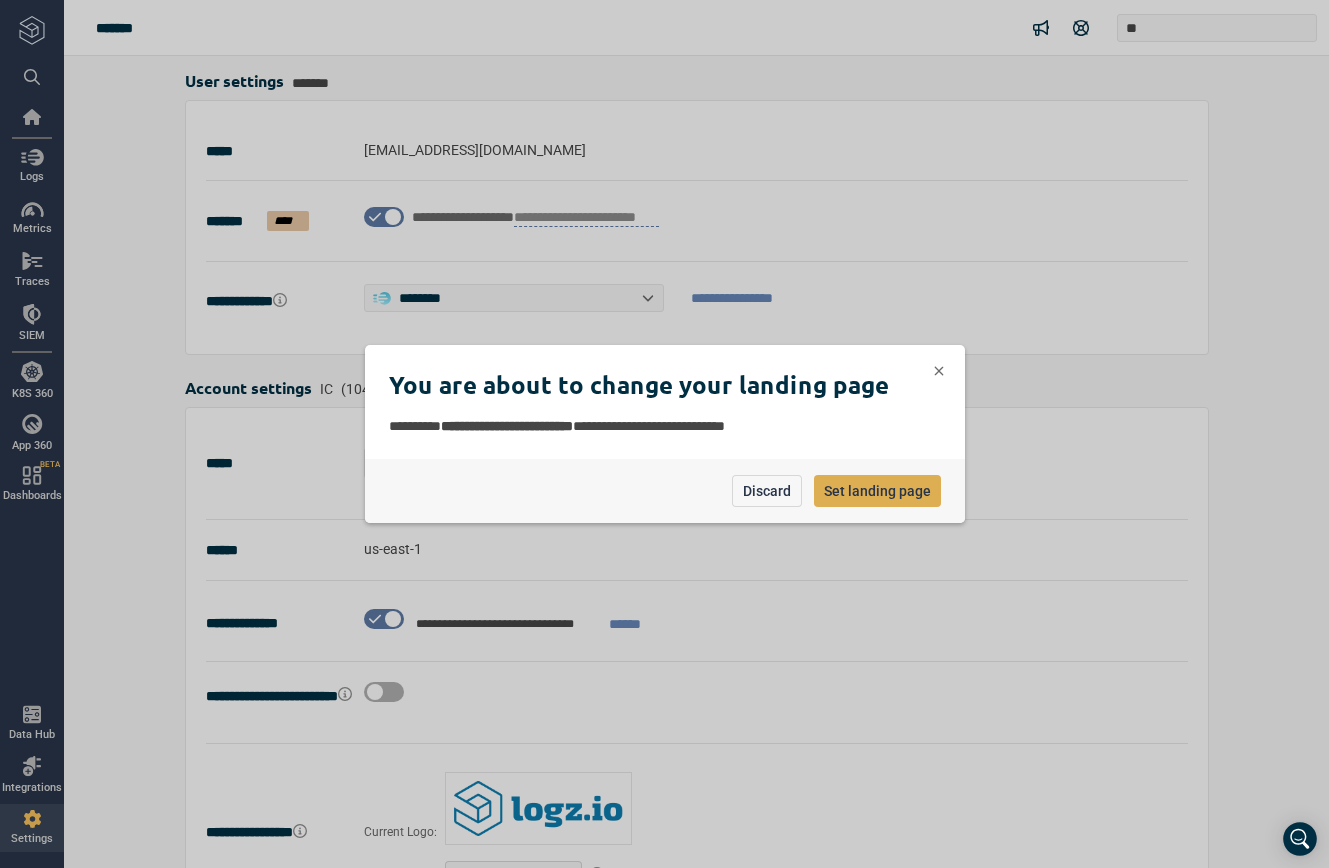 click on "Set landing page" at bounding box center [877, 491] 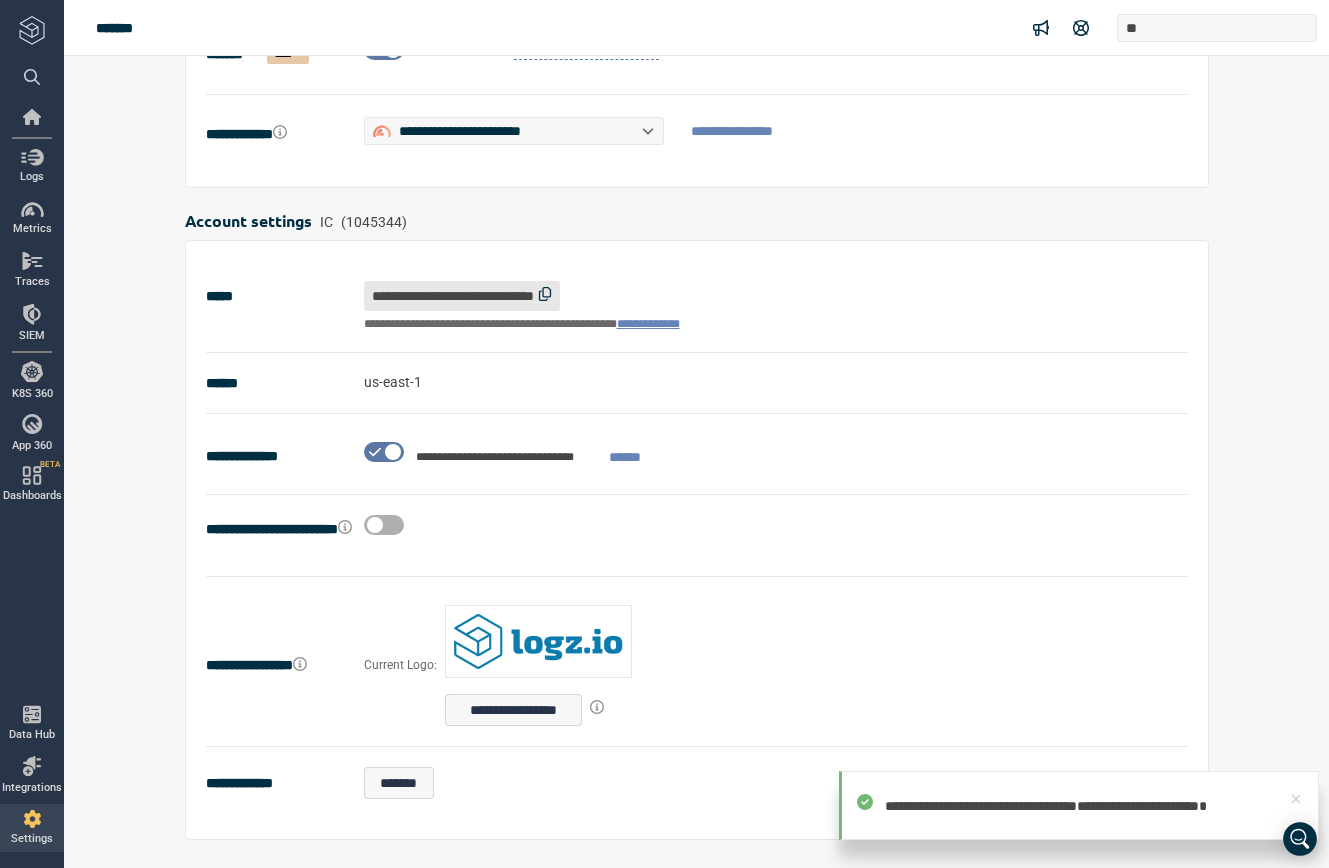 scroll, scrollTop: 184, scrollLeft: 0, axis: vertical 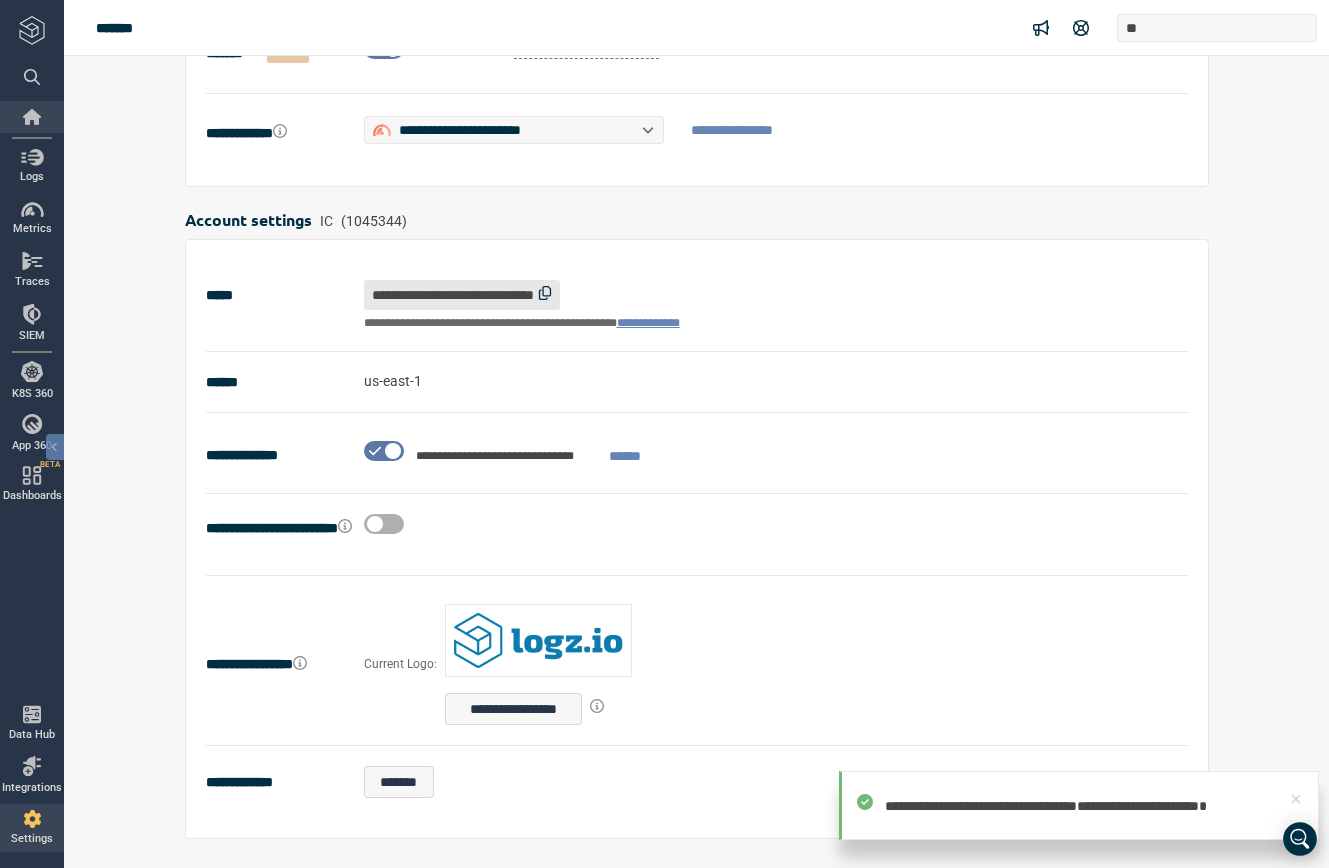 click at bounding box center [32, 117] 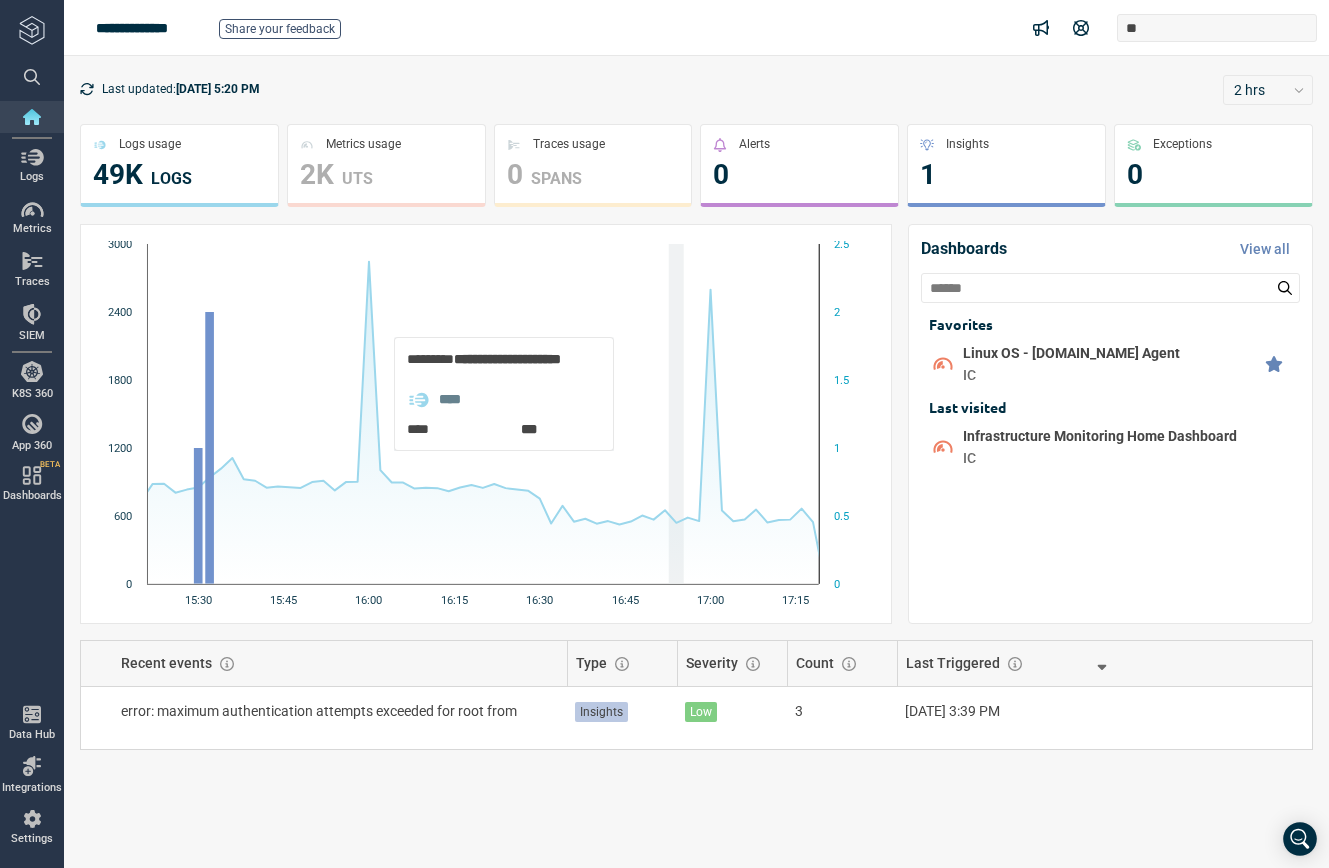 scroll, scrollTop: 4, scrollLeft: 0, axis: vertical 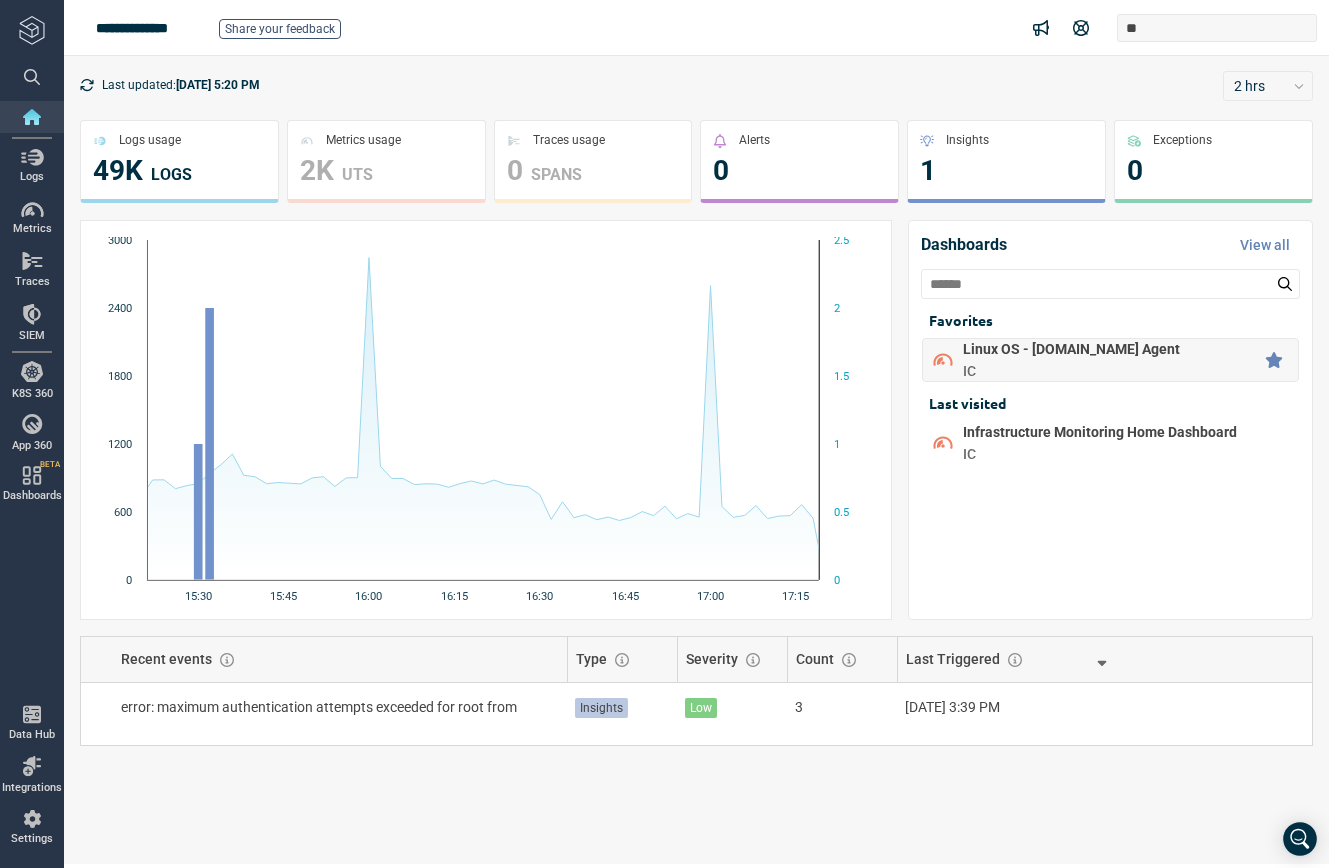 click on "Linux OS - [DOMAIN_NAME] Agent" at bounding box center (1071, 349) 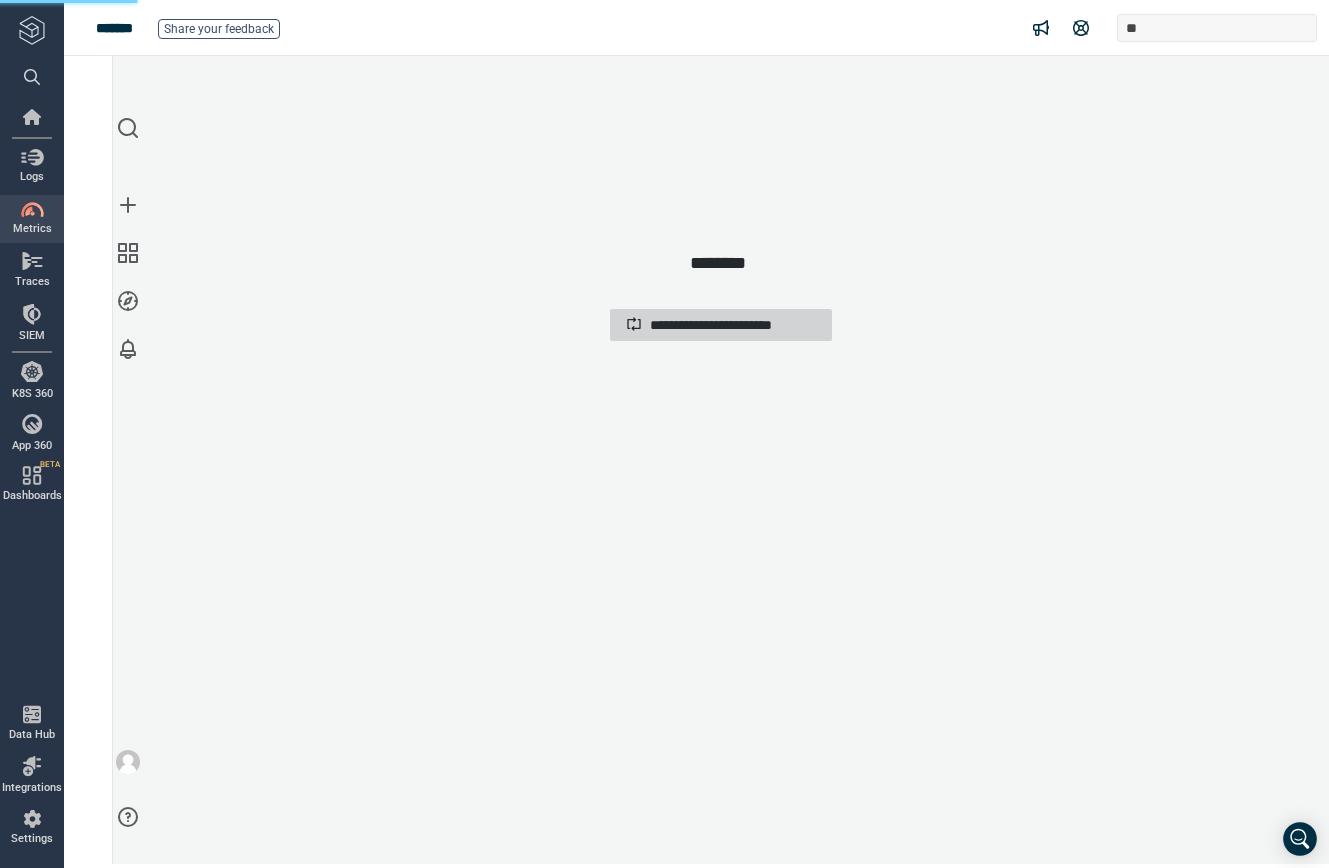 scroll, scrollTop: 0, scrollLeft: 0, axis: both 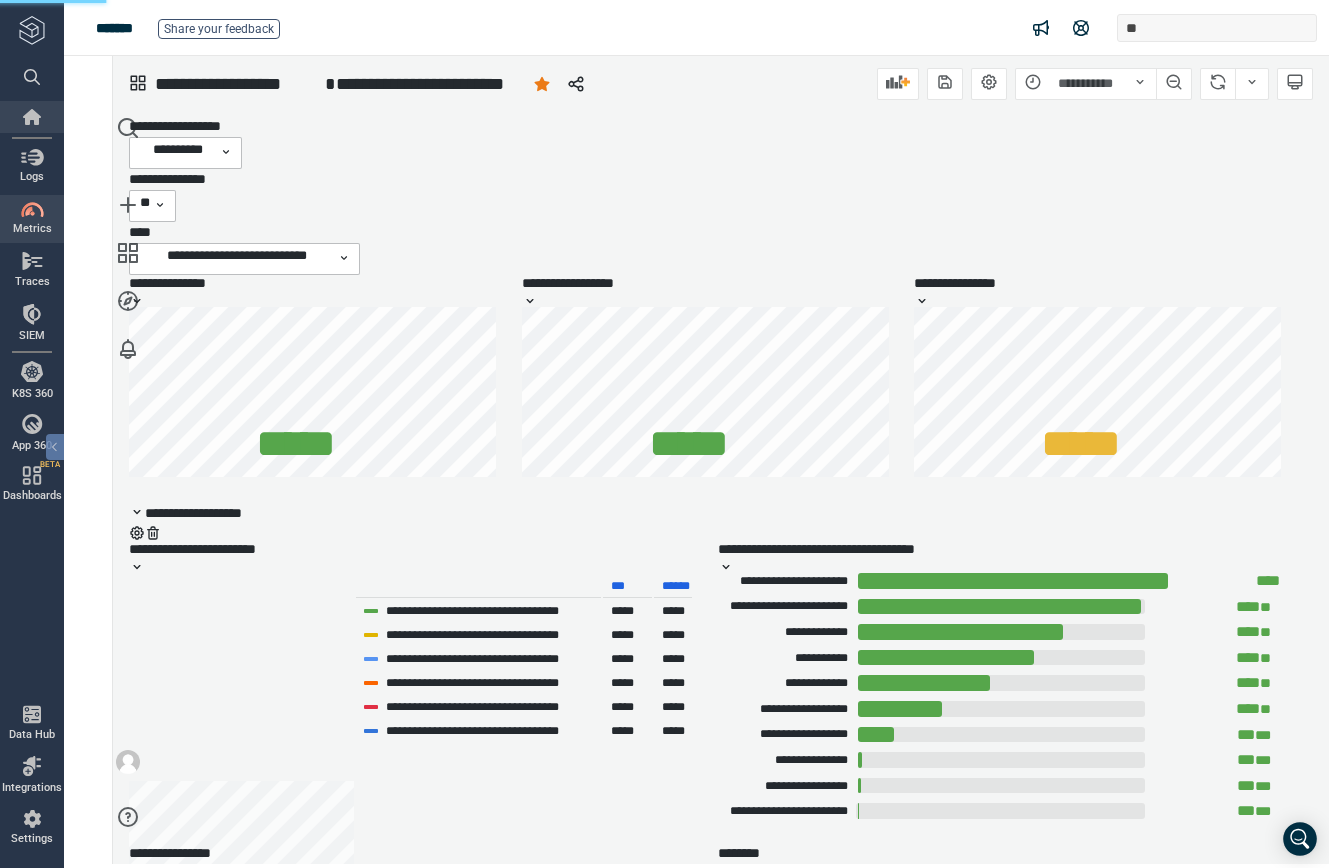 click at bounding box center [32, 117] 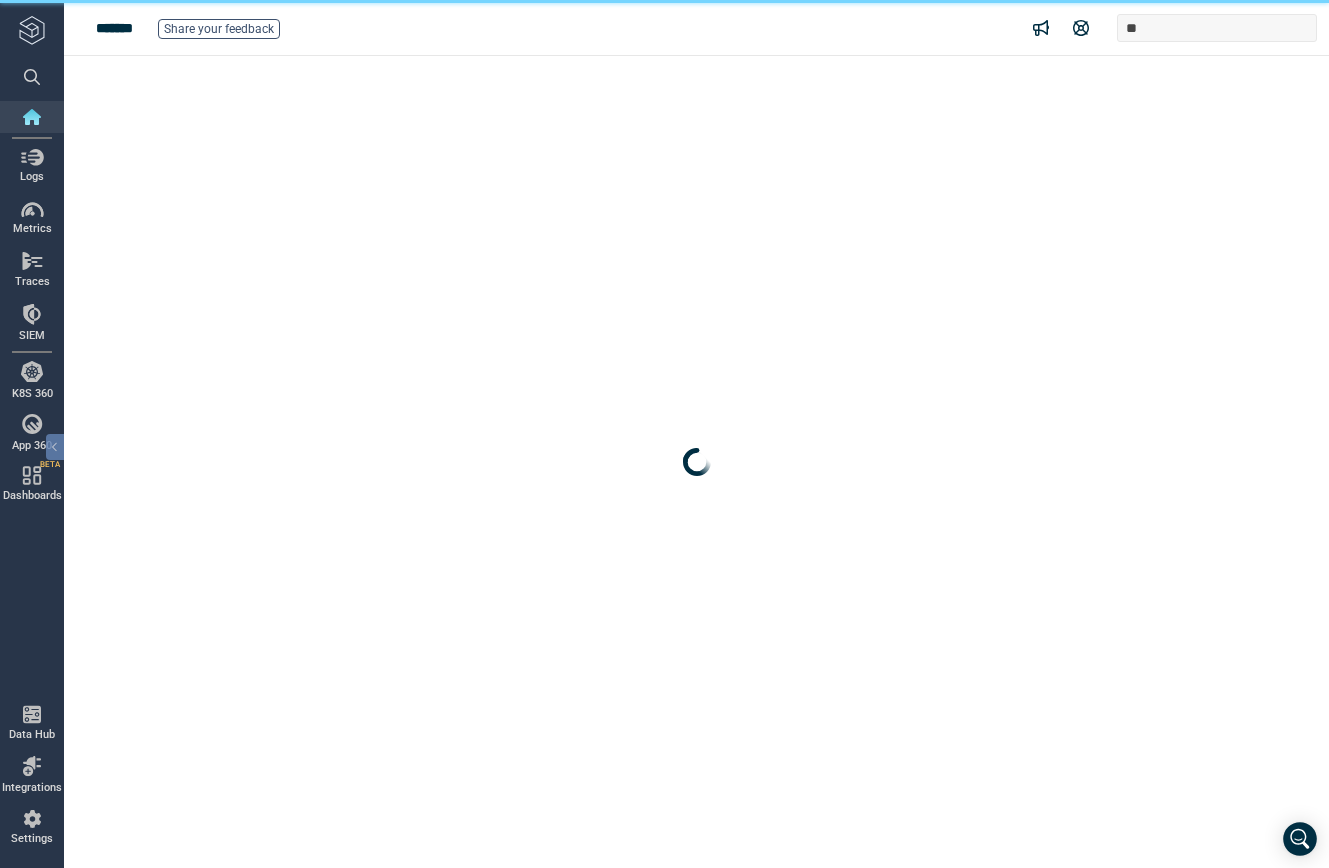 scroll, scrollTop: 0, scrollLeft: 0, axis: both 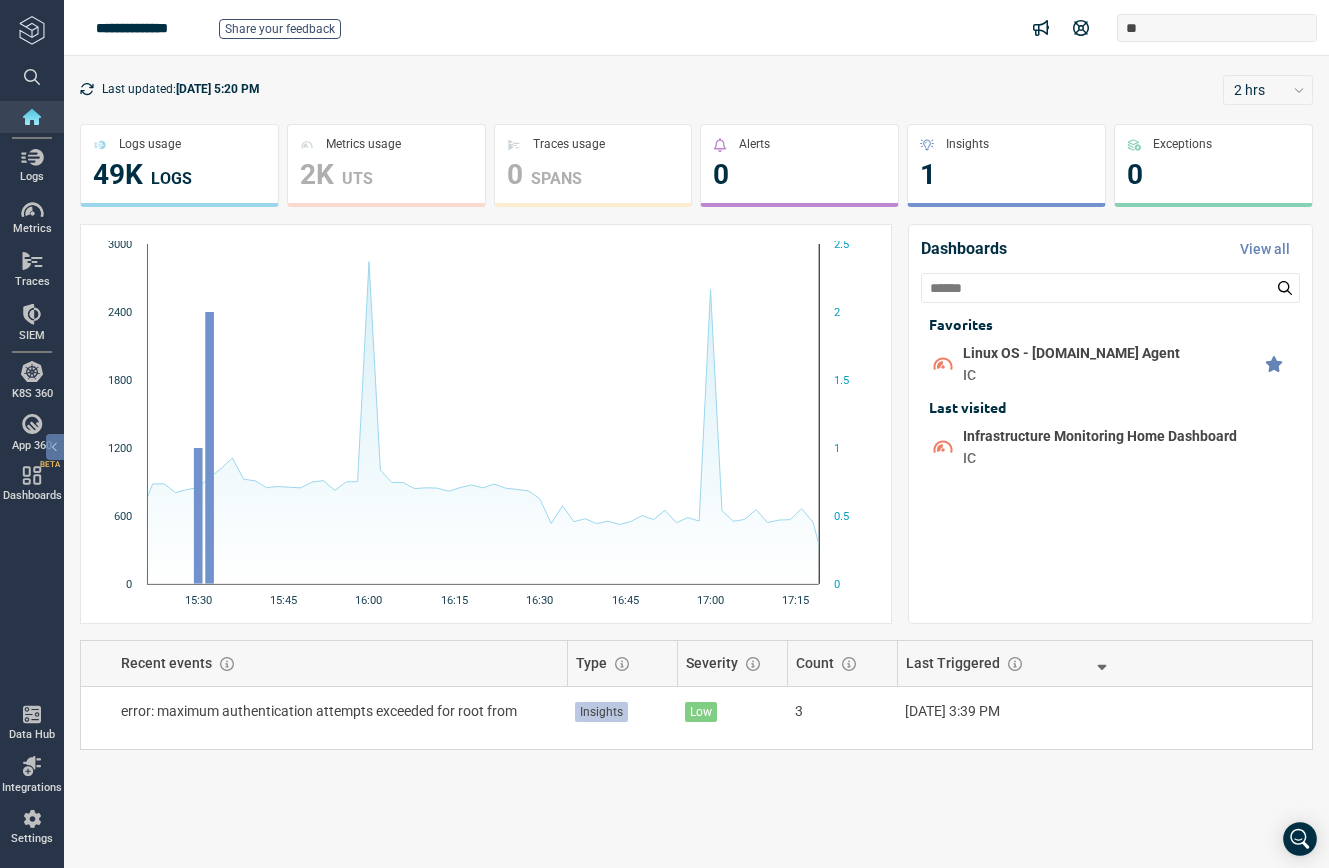 click 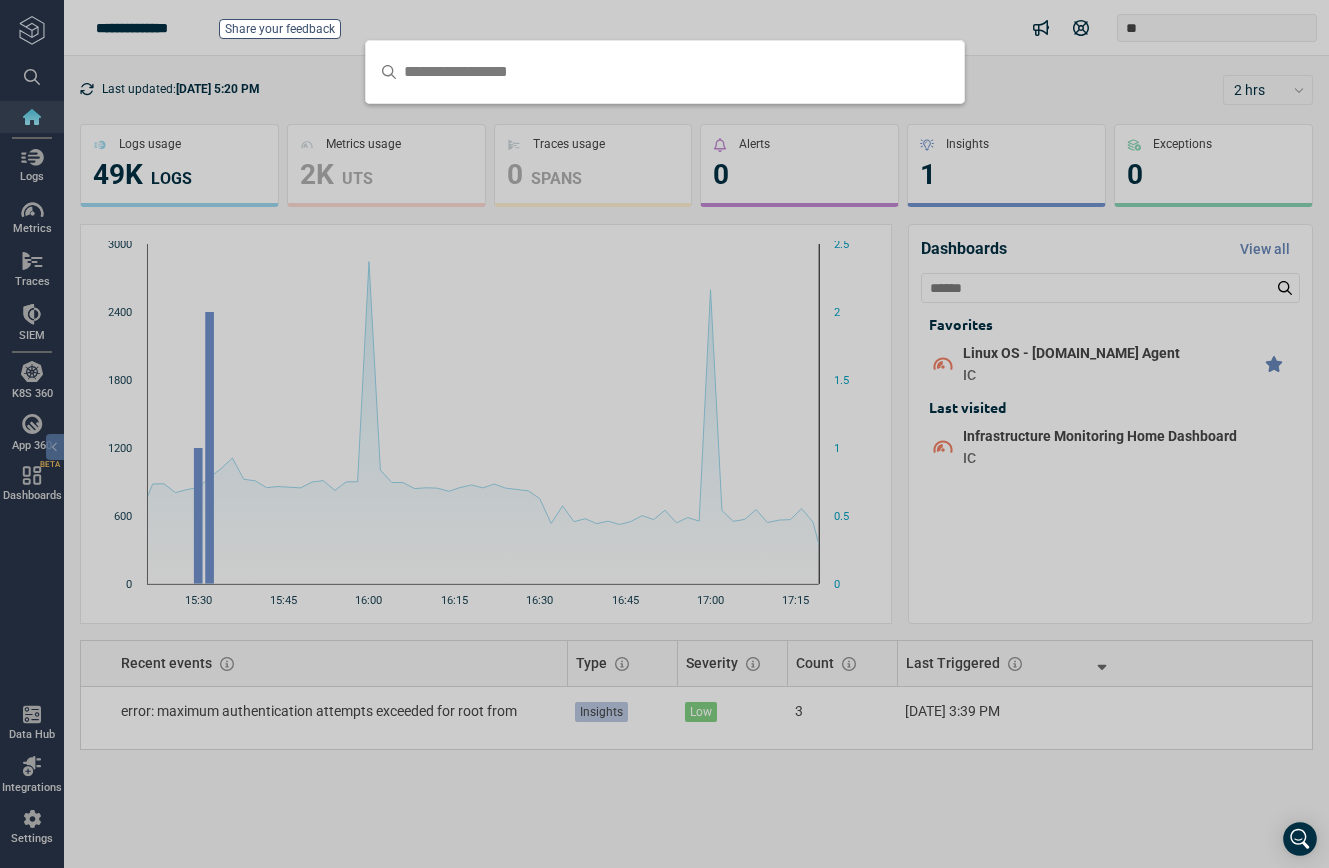 click at bounding box center (664, 434) 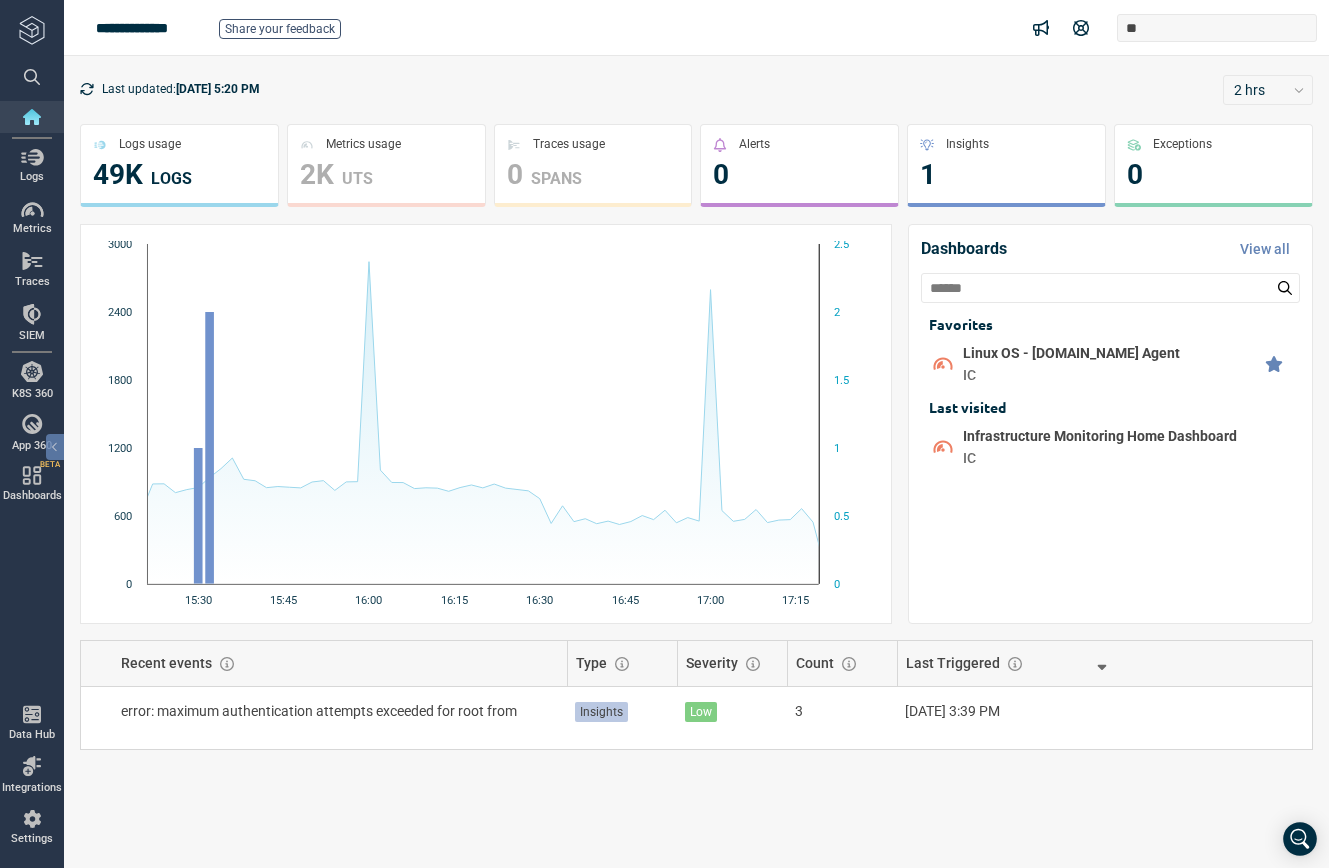 click at bounding box center (32, 117) 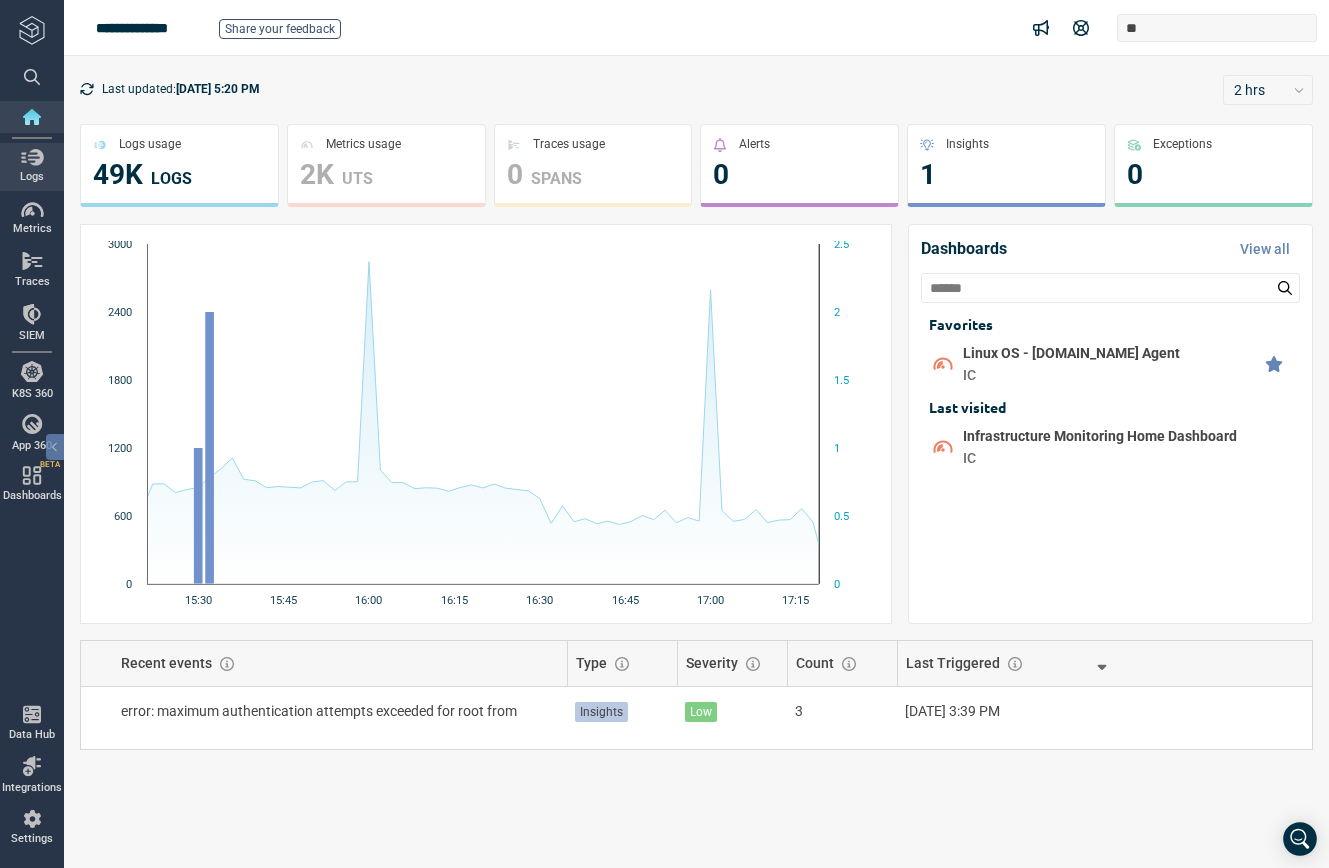 click on "Logs" at bounding box center [32, 167] 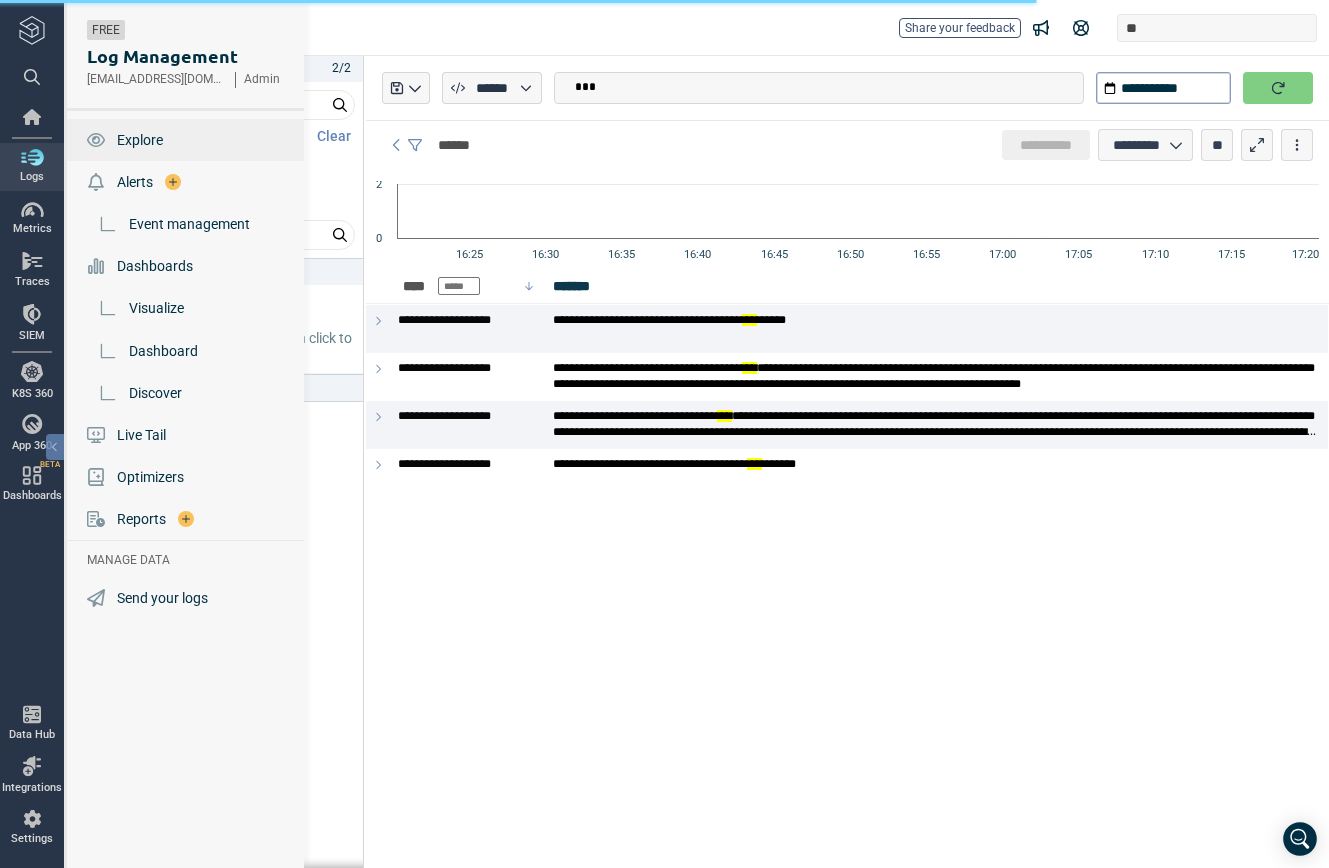 type on "*" 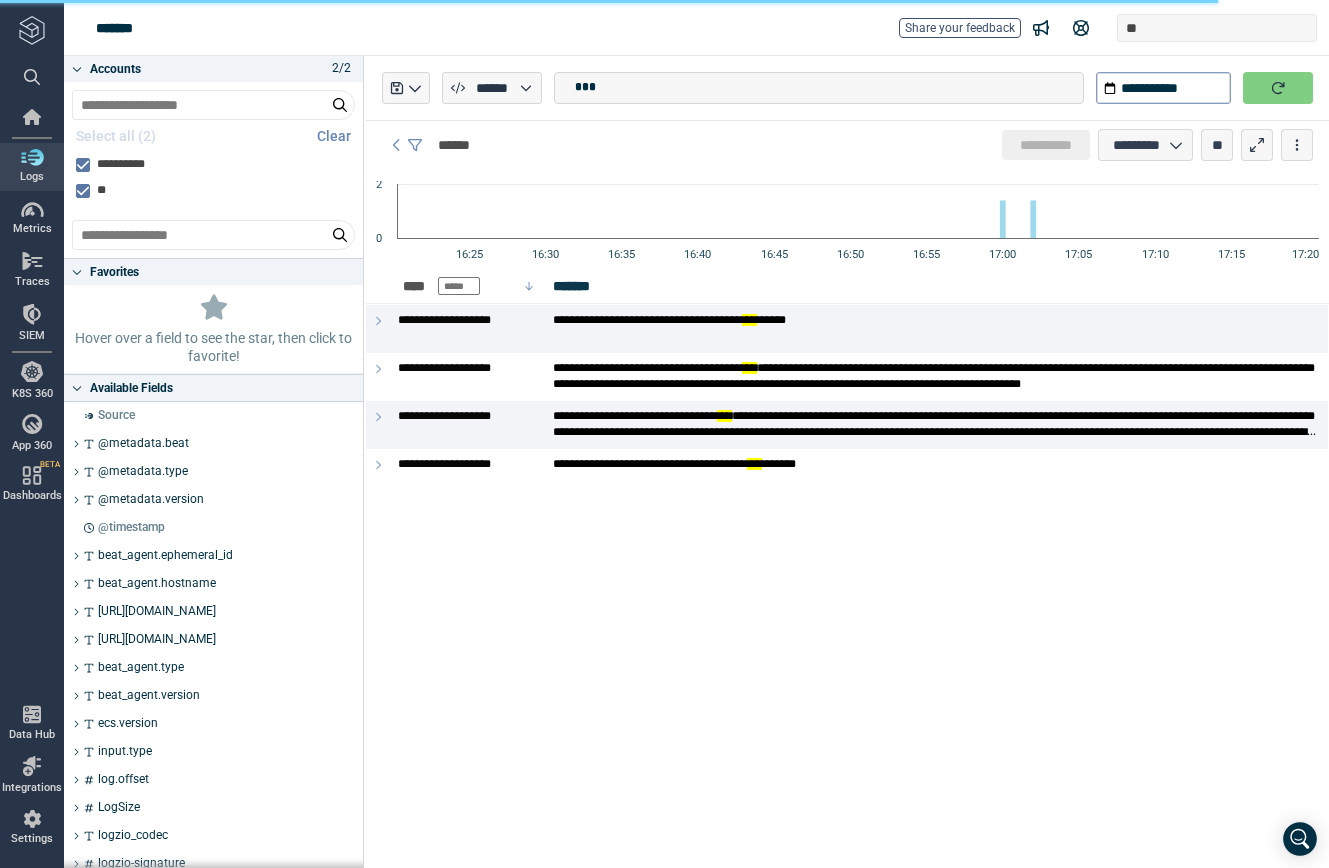 scroll, scrollTop: 0, scrollLeft: 0, axis: both 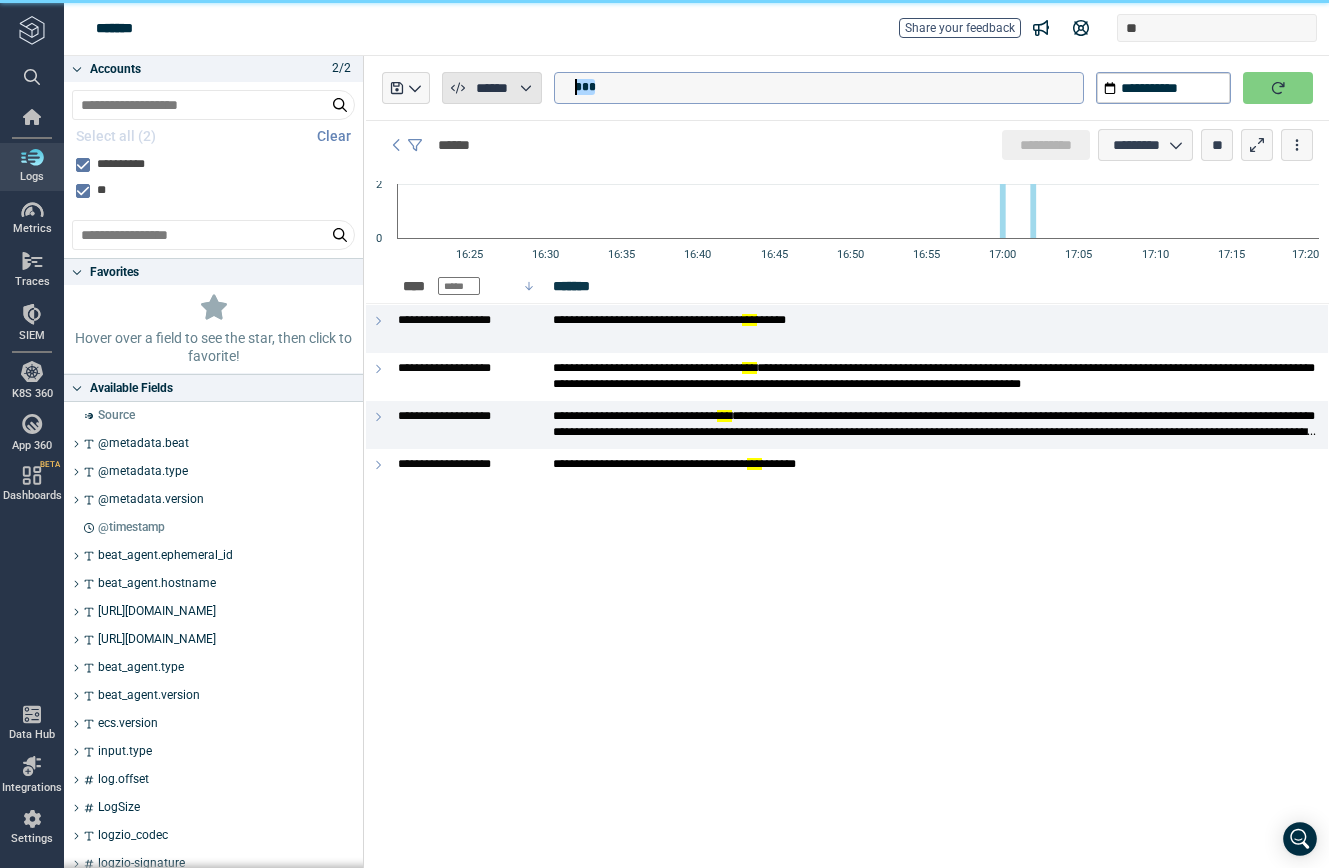 drag, startPoint x: 608, startPoint y: 91, endPoint x: 527, endPoint y: 86, distance: 81.154175 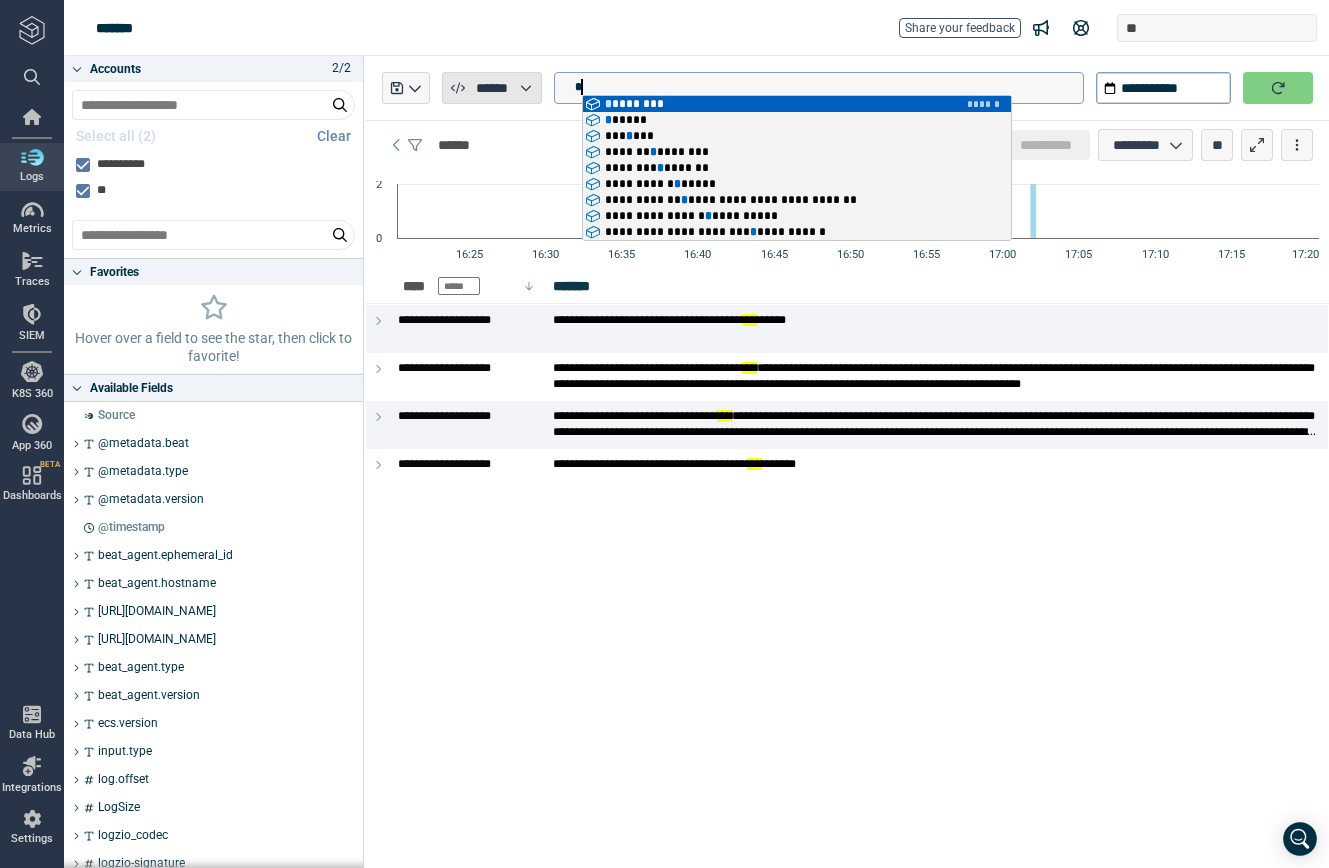 scroll, scrollTop: 1, scrollLeft: 0, axis: vertical 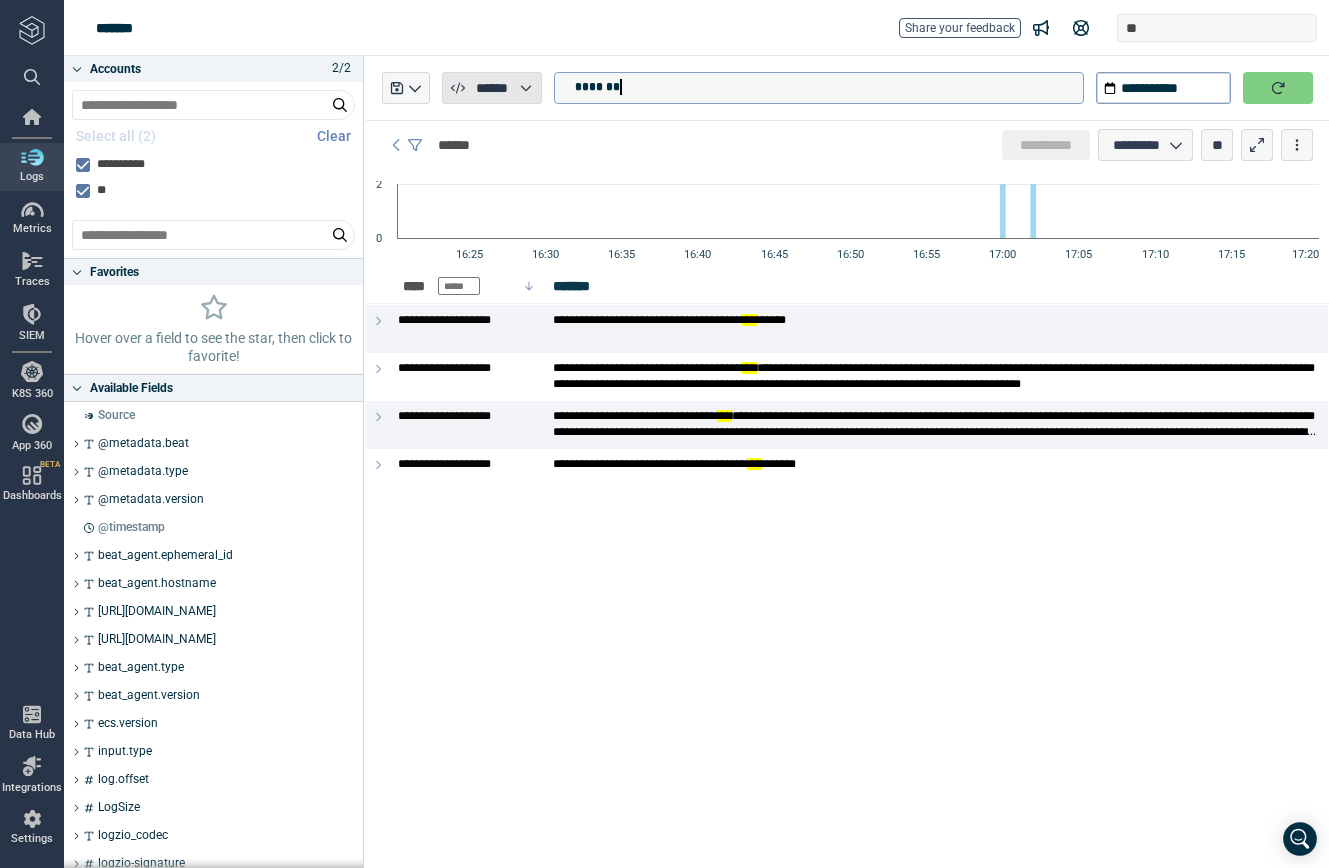 type on "********" 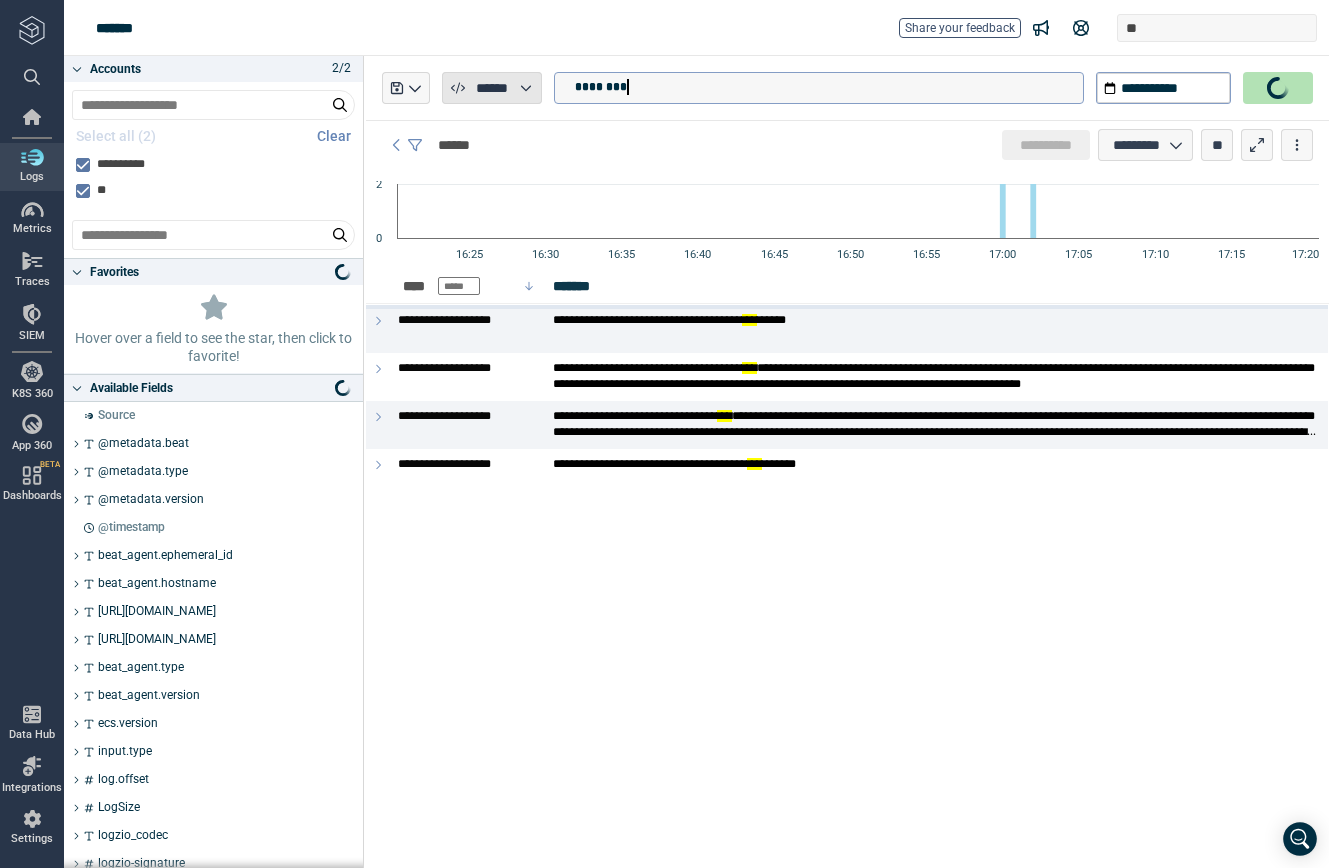 type on "*" 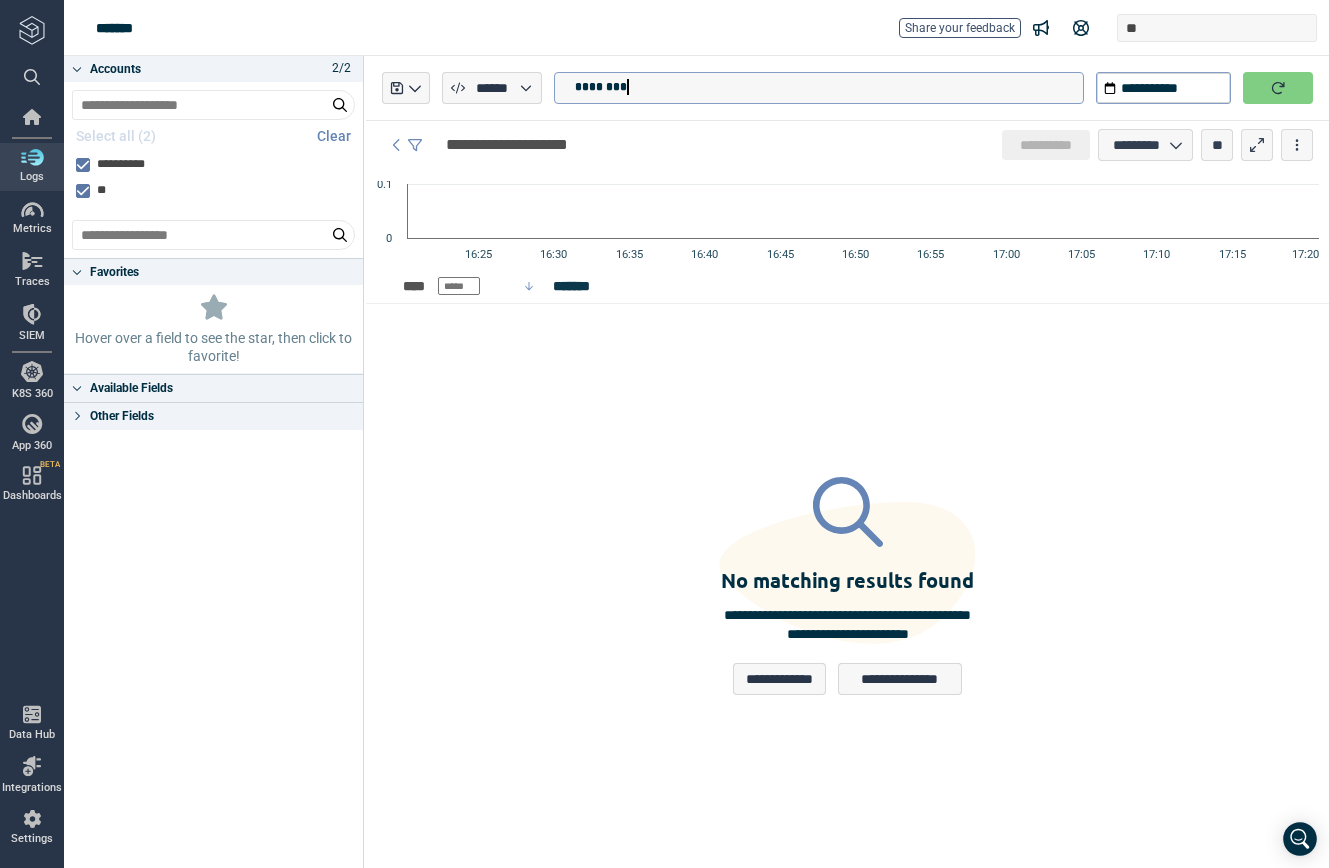 type on "********" 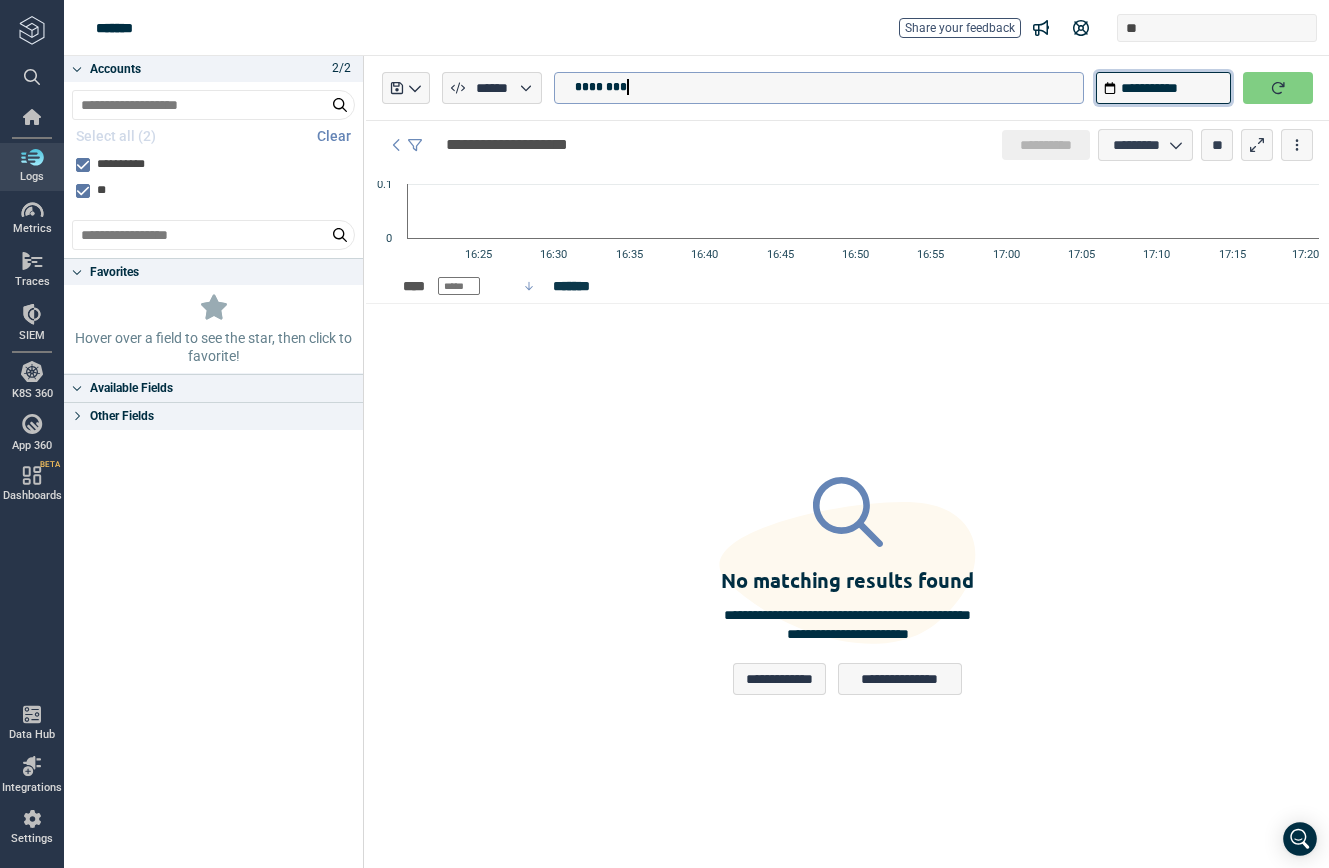 click on "**********" at bounding box center (1163, 88) 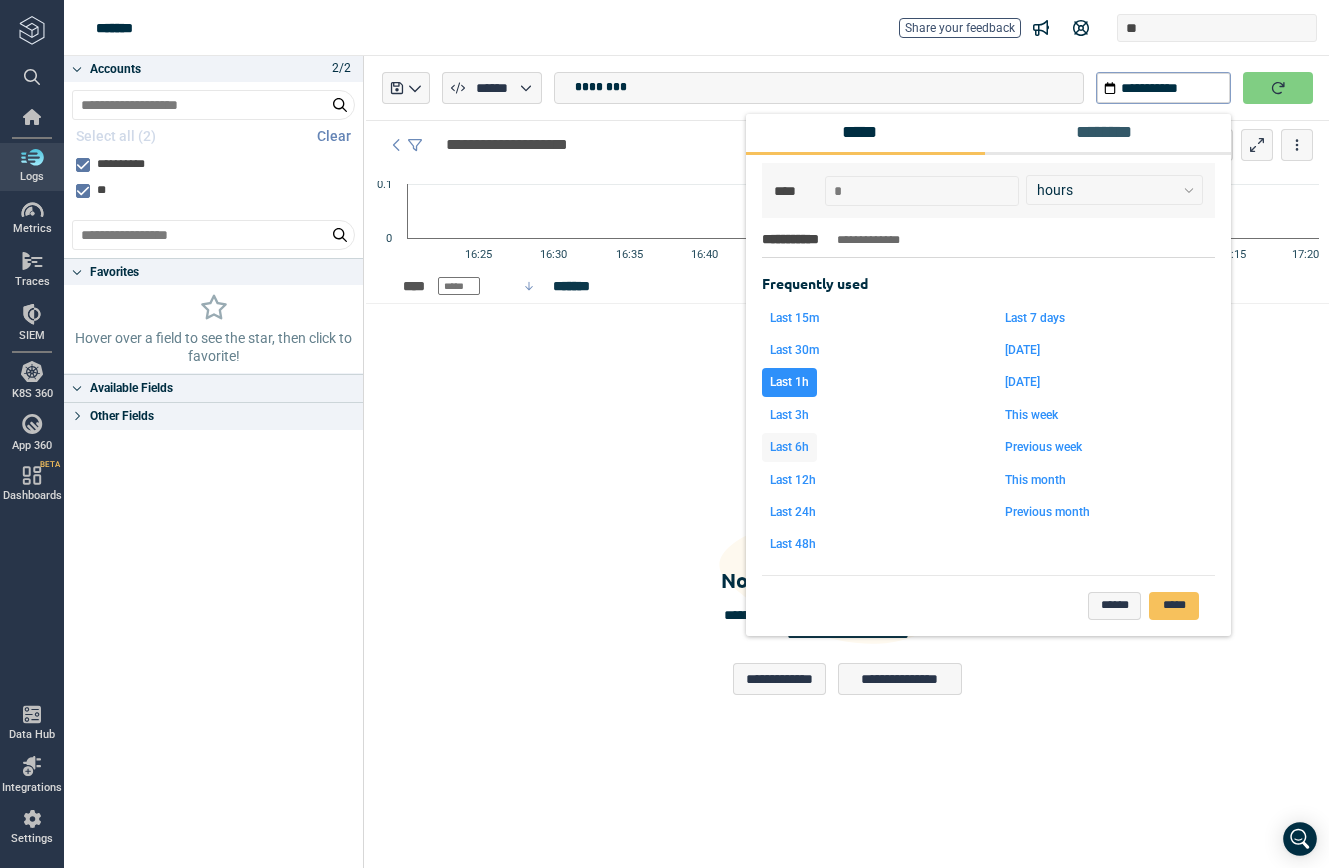 click on "Last 6h" at bounding box center [789, 447] 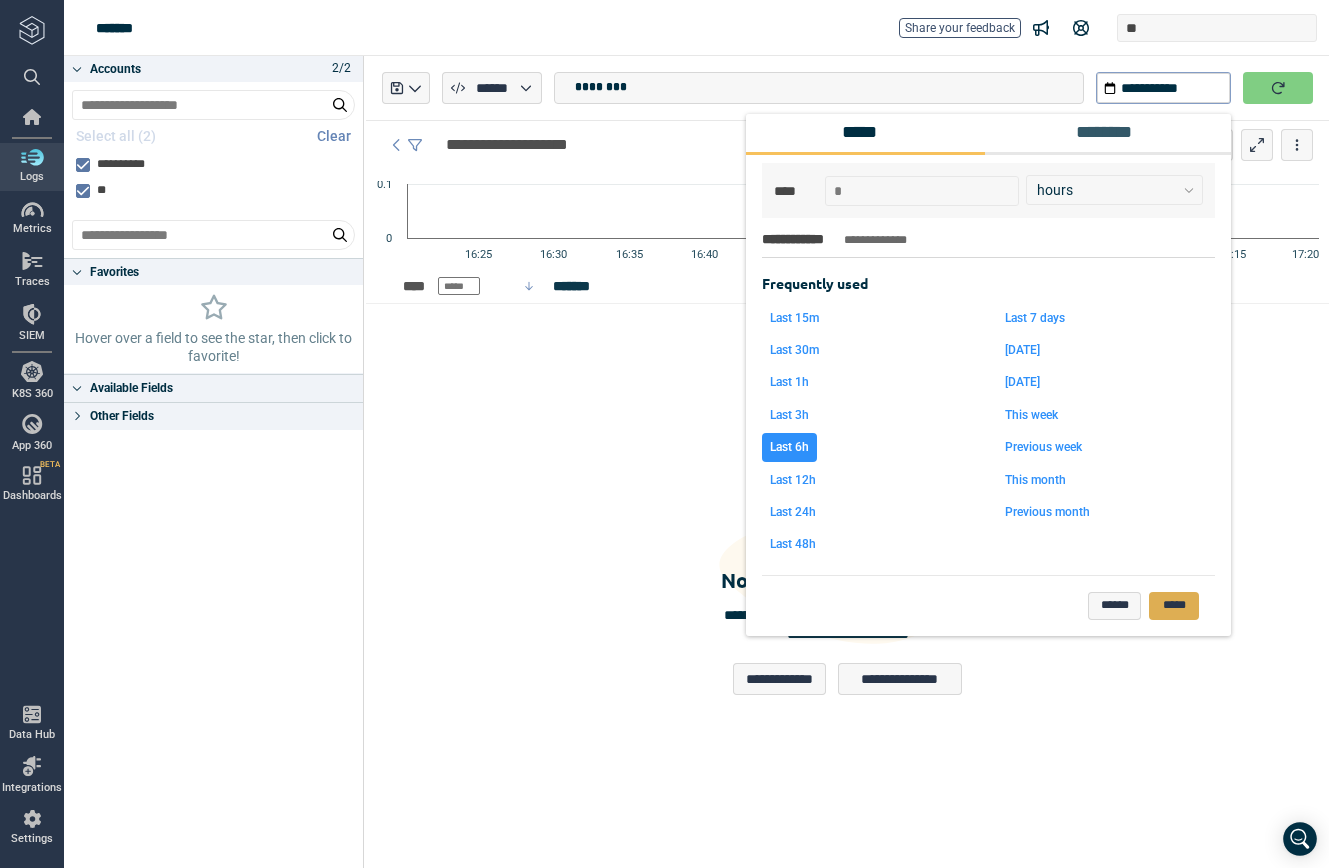 click on "*****" at bounding box center [1174, 606] 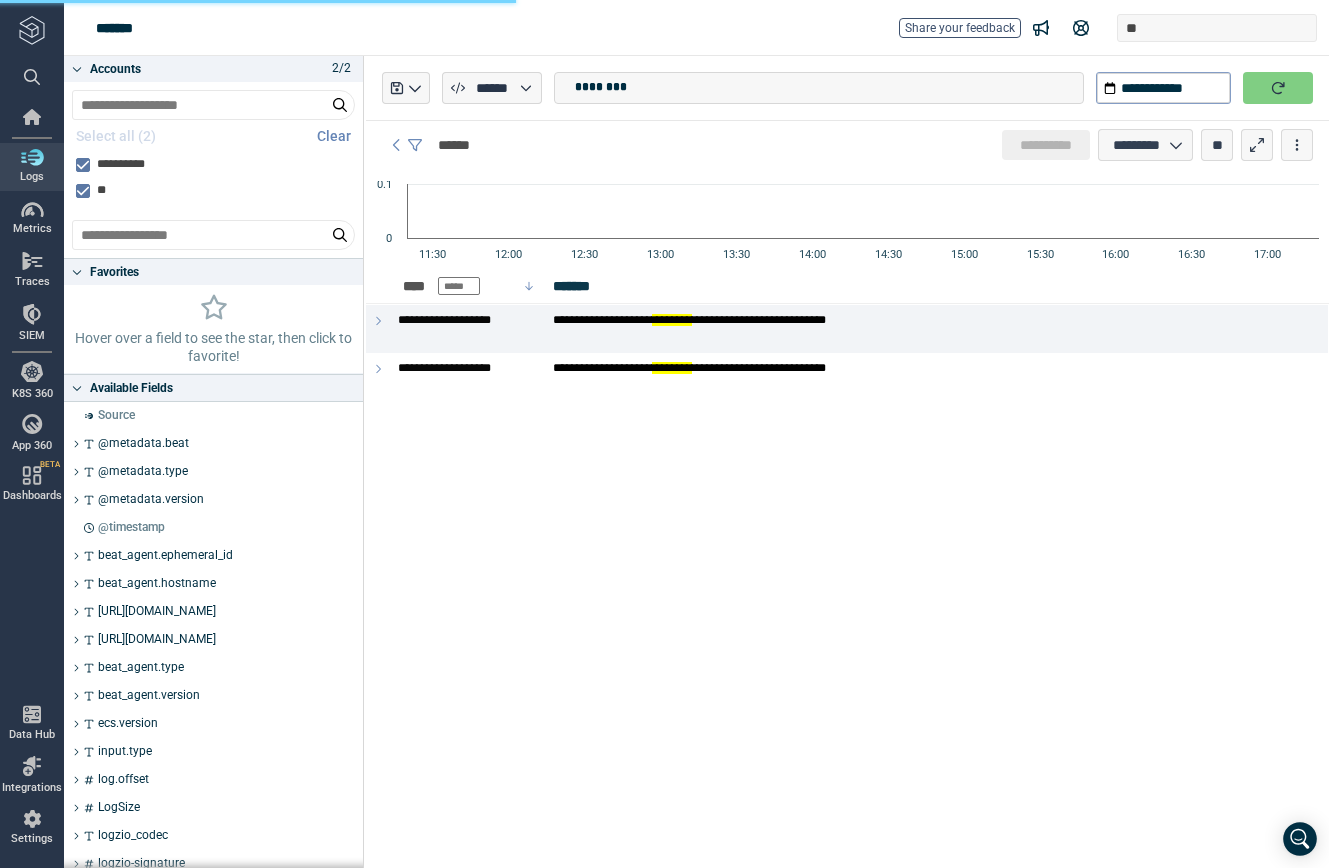 type on "*" 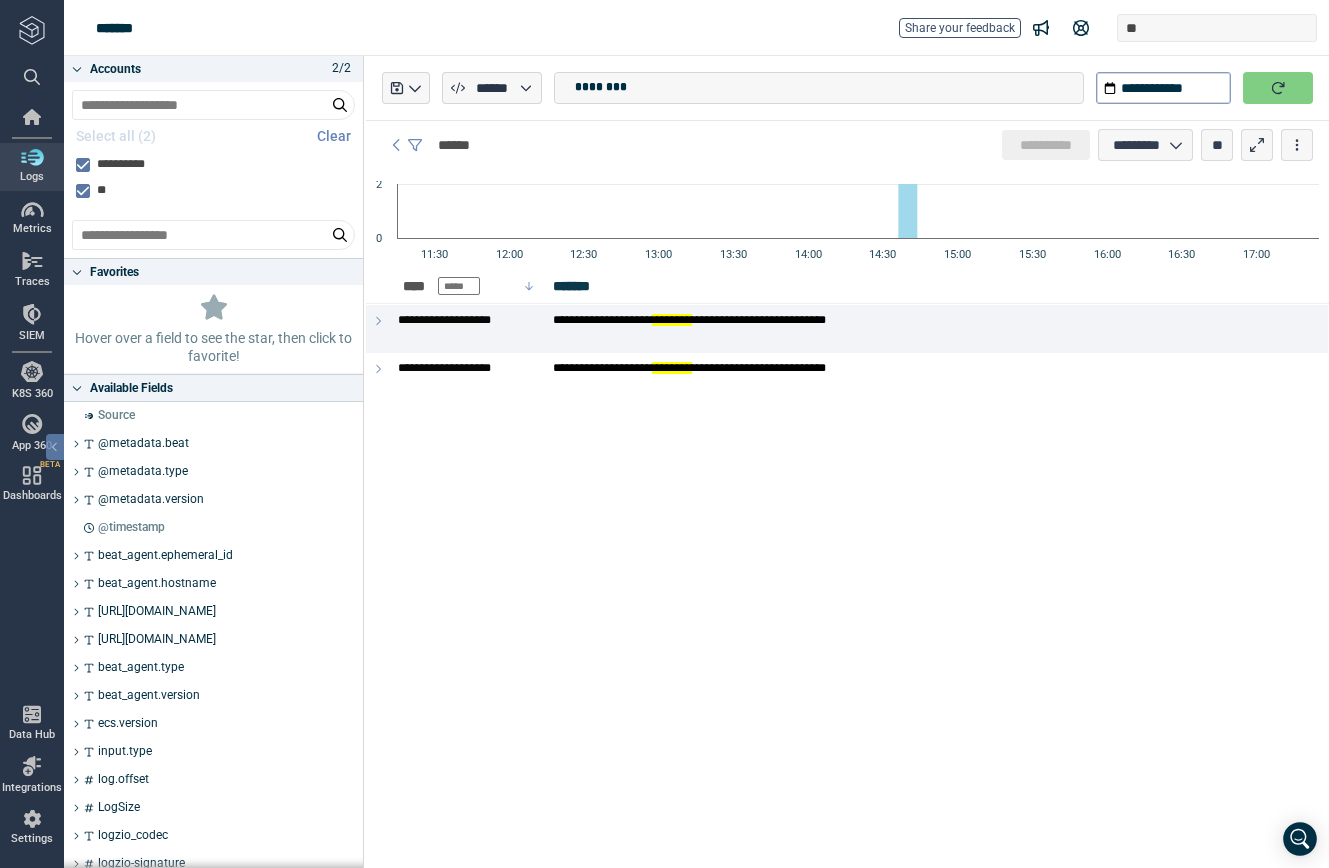 click at bounding box center [32, 157] 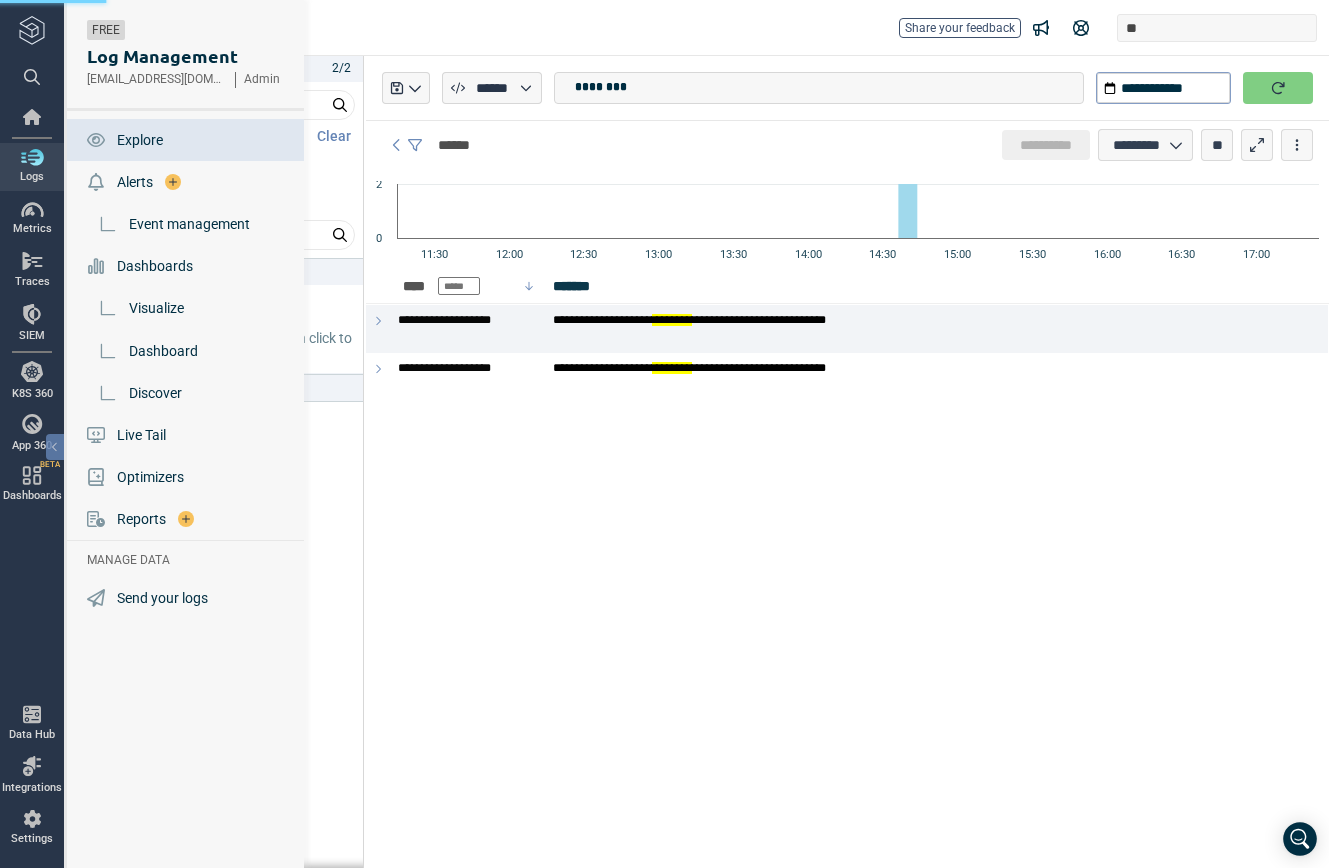 click on "Explore" at bounding box center (140, 140) 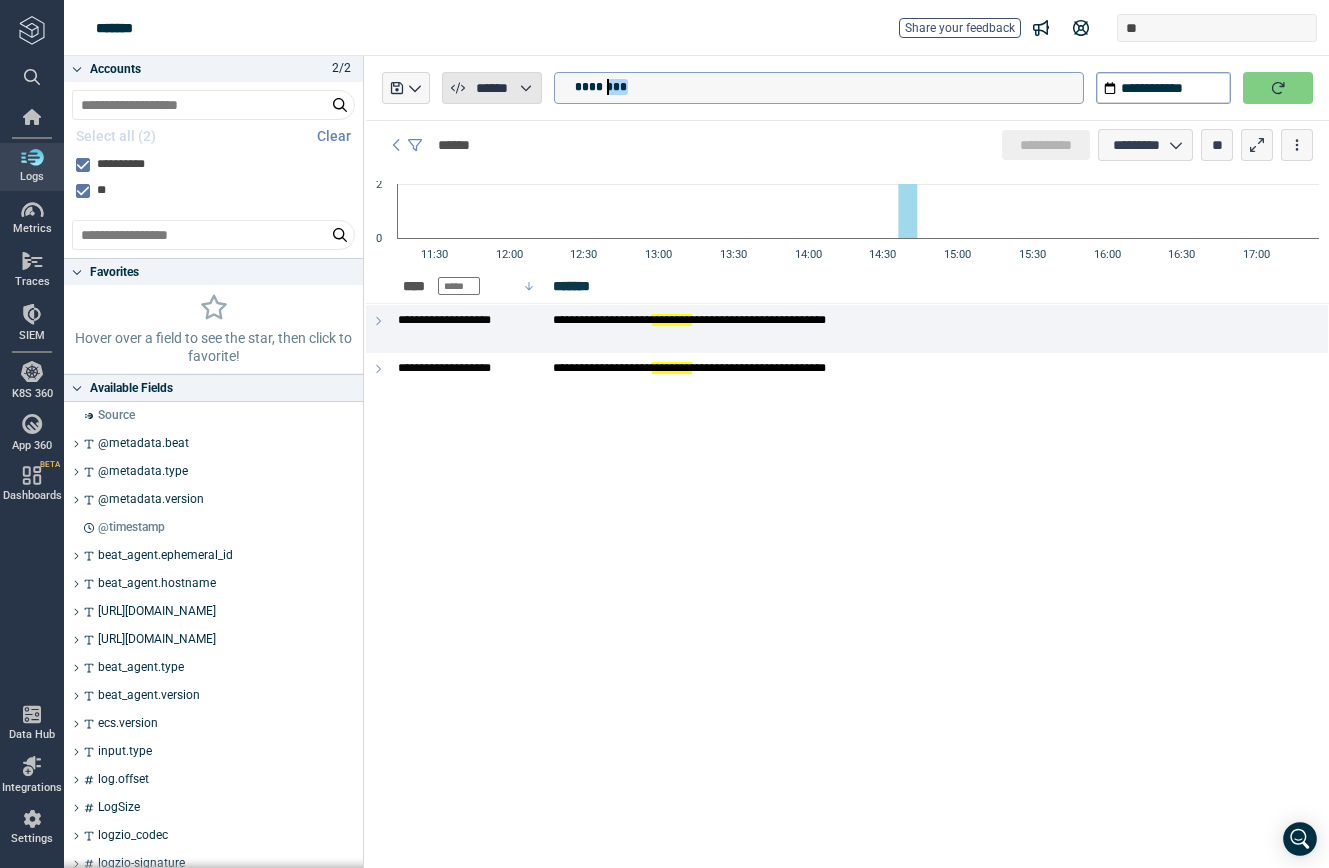 drag, startPoint x: 642, startPoint y: 85, endPoint x: 459, endPoint y: 85, distance: 183 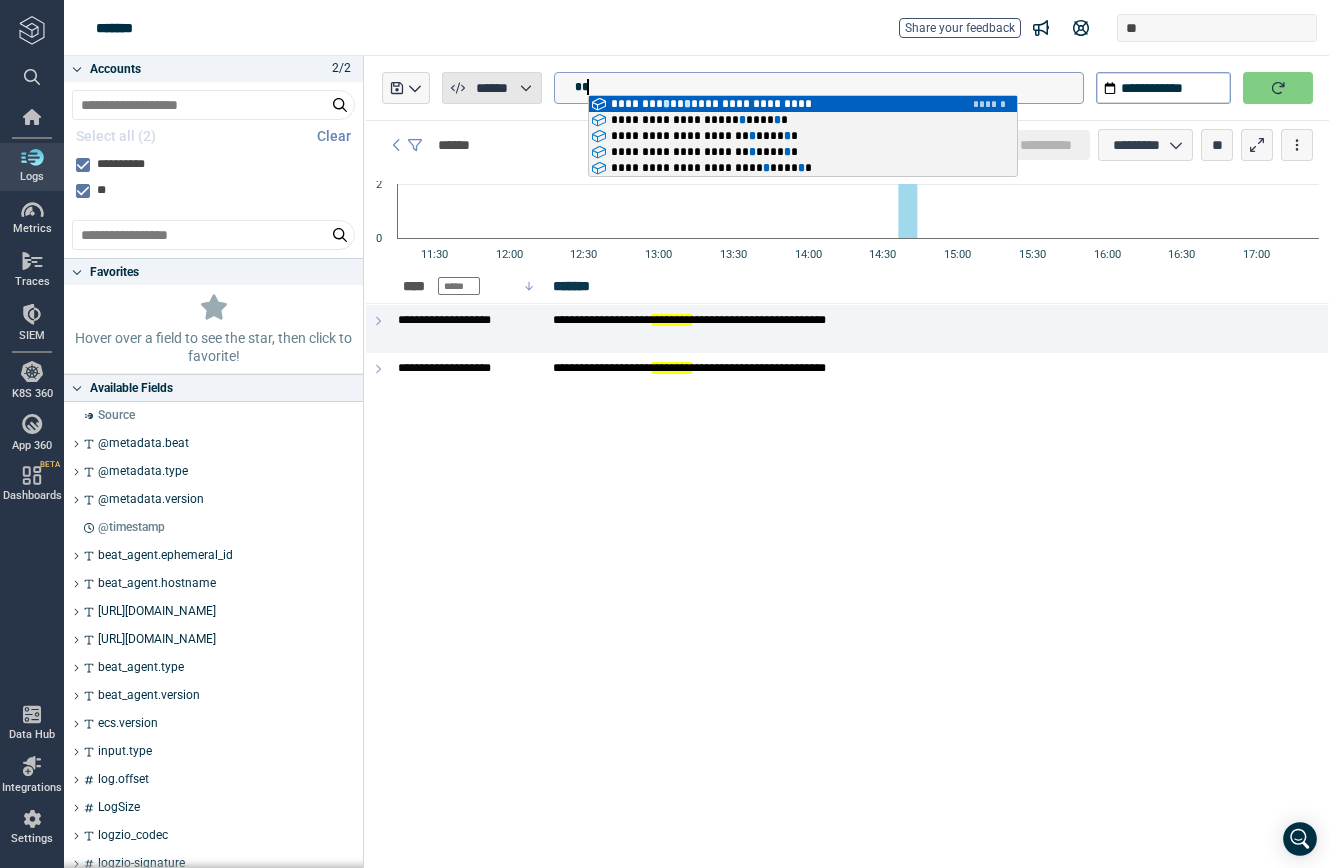 type on "***" 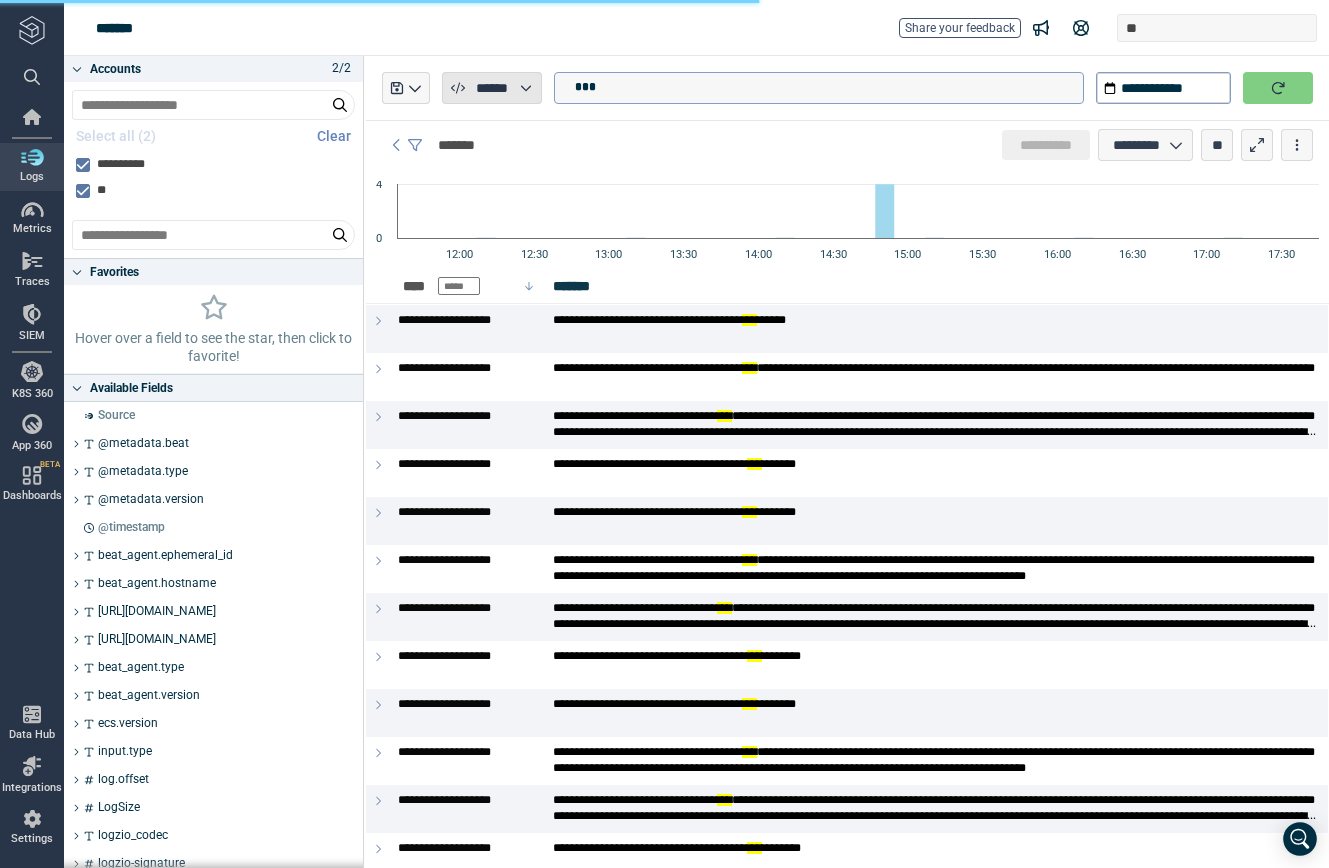 type on "*" 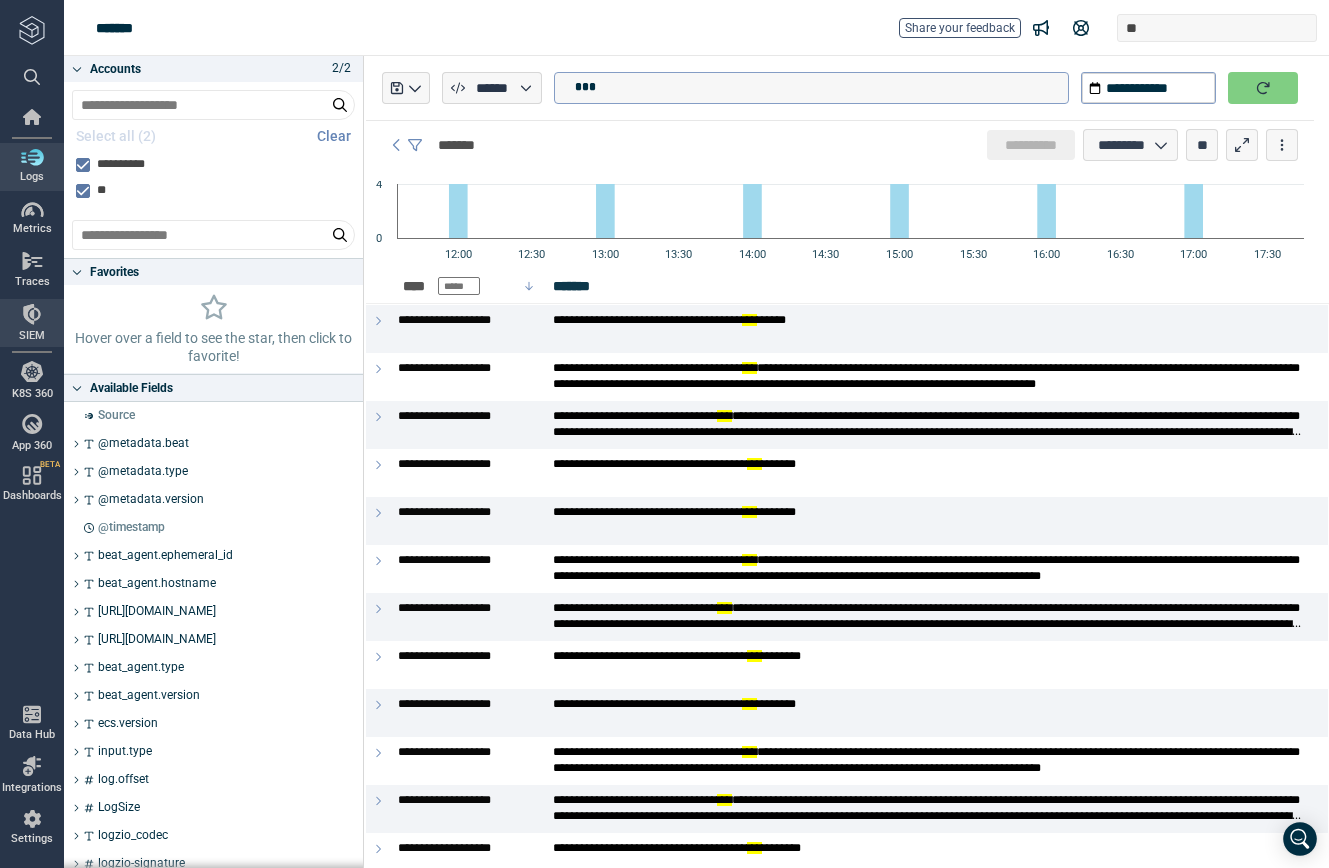 type on "***" 